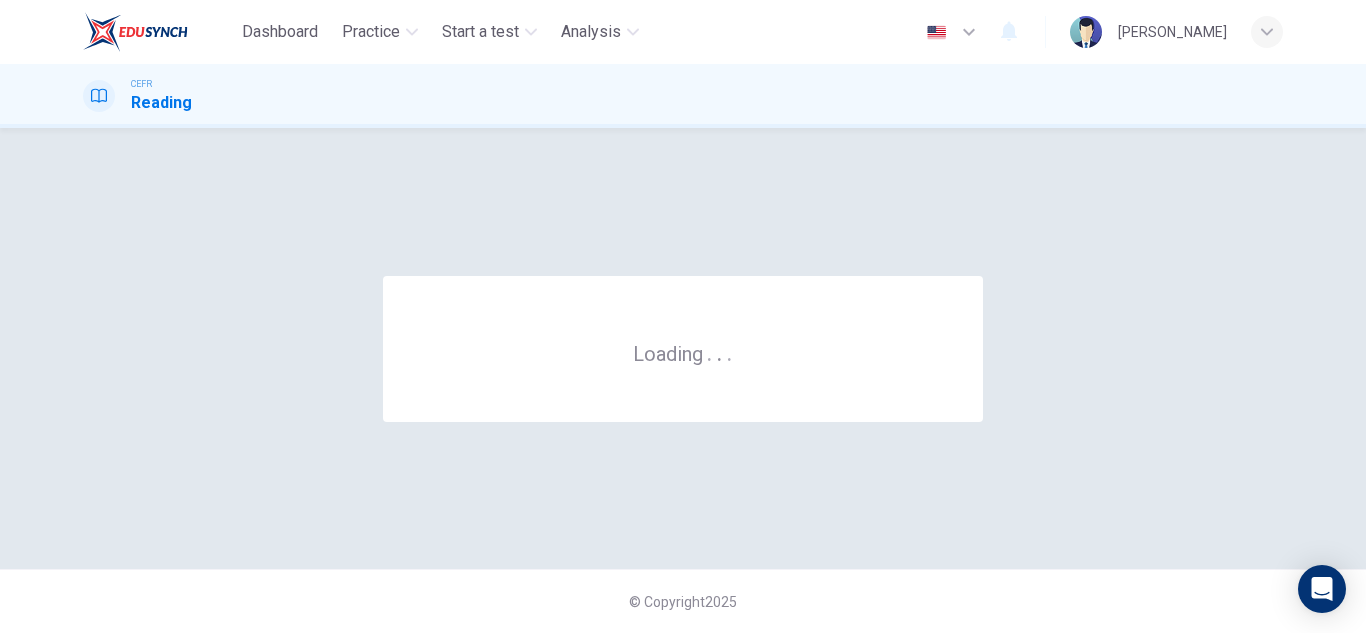 scroll, scrollTop: 0, scrollLeft: 0, axis: both 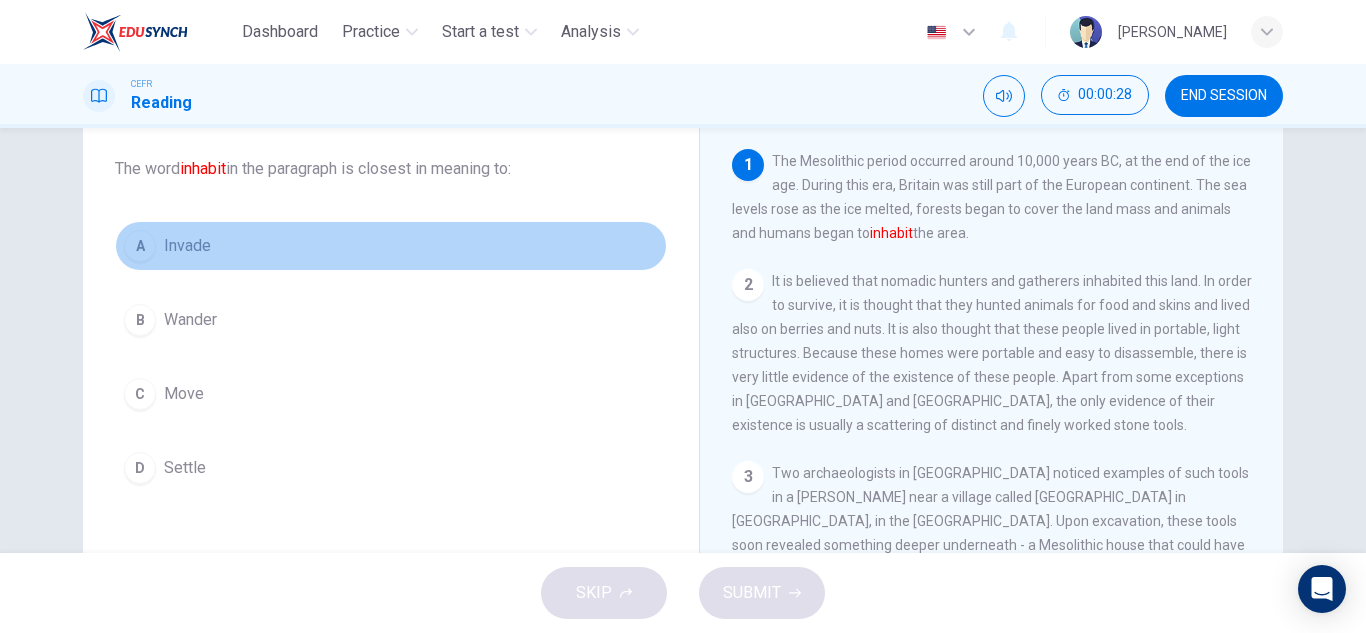 click on "A Invade" at bounding box center [391, 246] 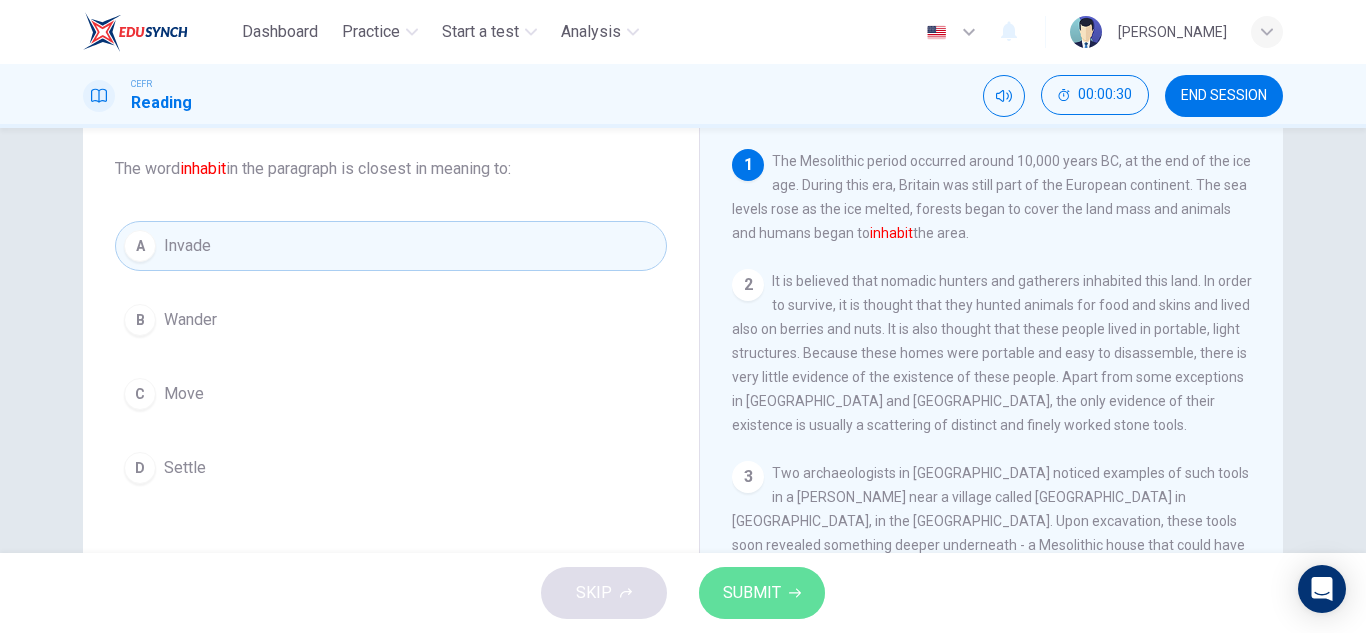 click on "SUBMIT" at bounding box center [752, 593] 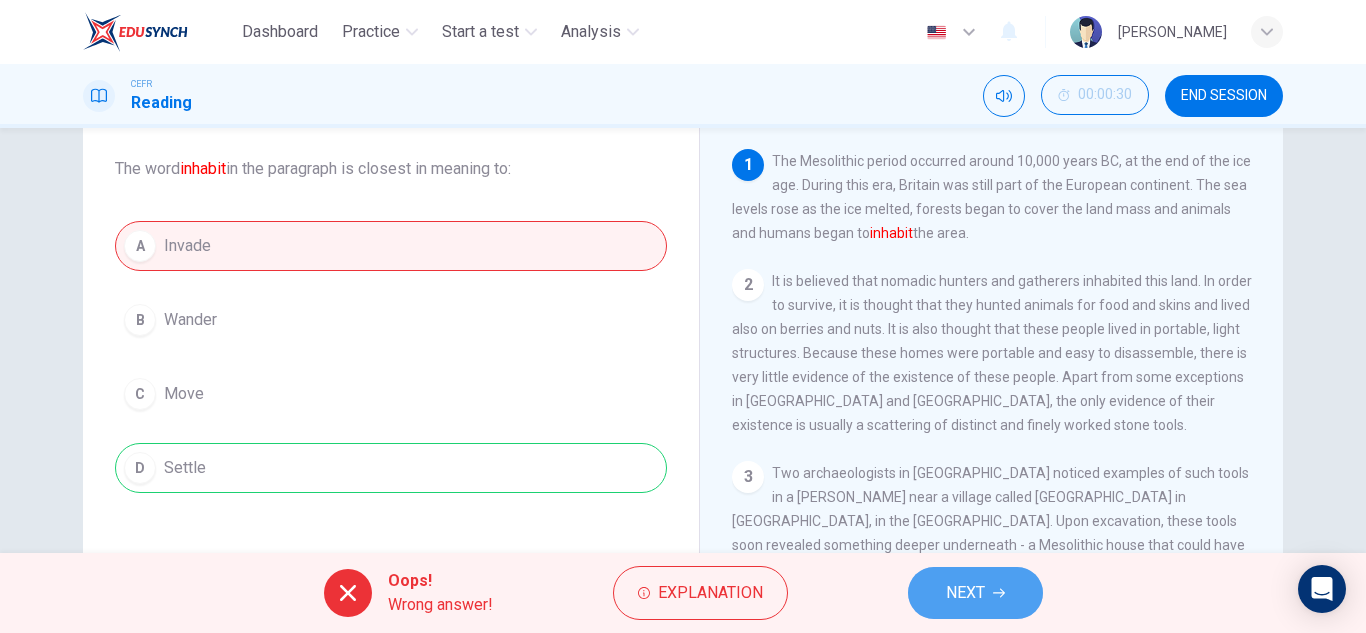 click on "NEXT" at bounding box center (965, 593) 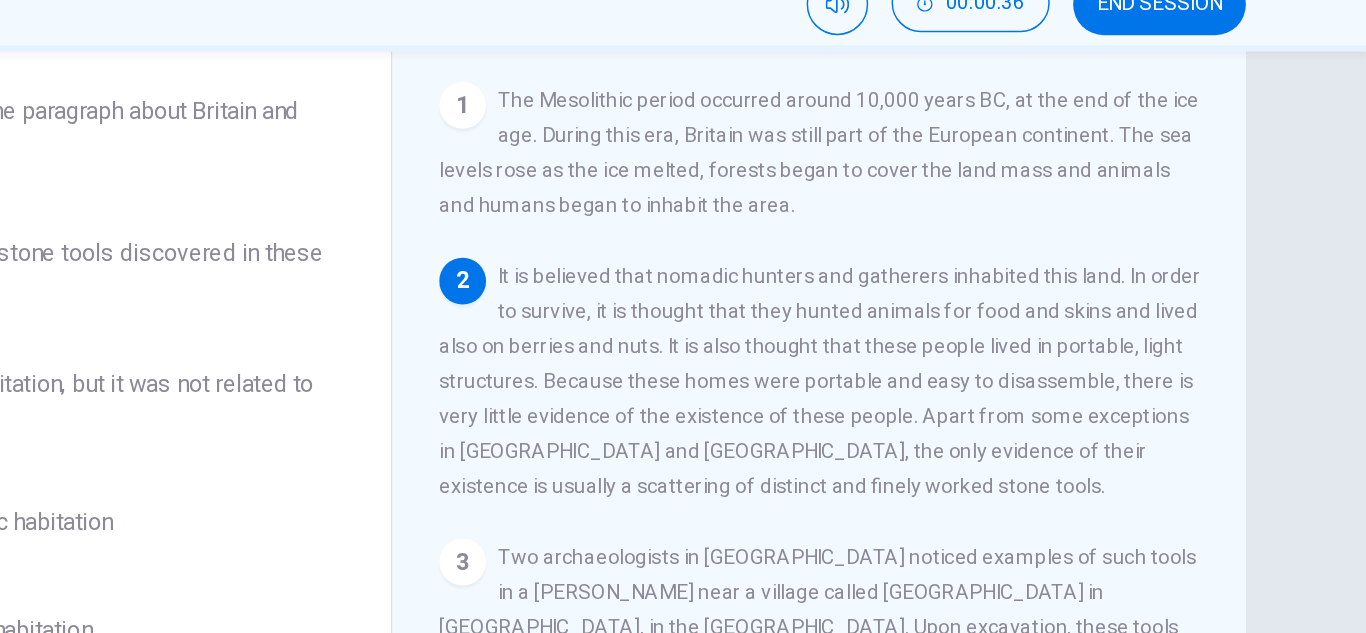 scroll, scrollTop: 150, scrollLeft: 0, axis: vertical 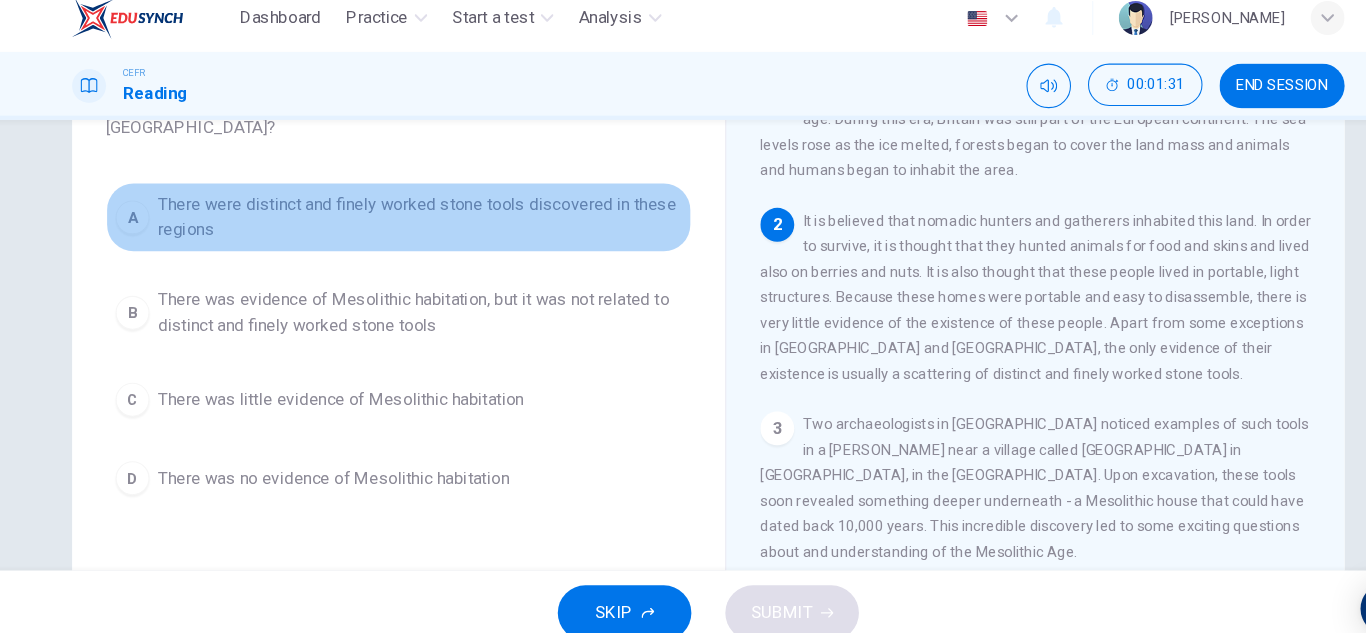 click on "A There were distinct and finely worked stone tools discovered in these regions" at bounding box center [391, 220] 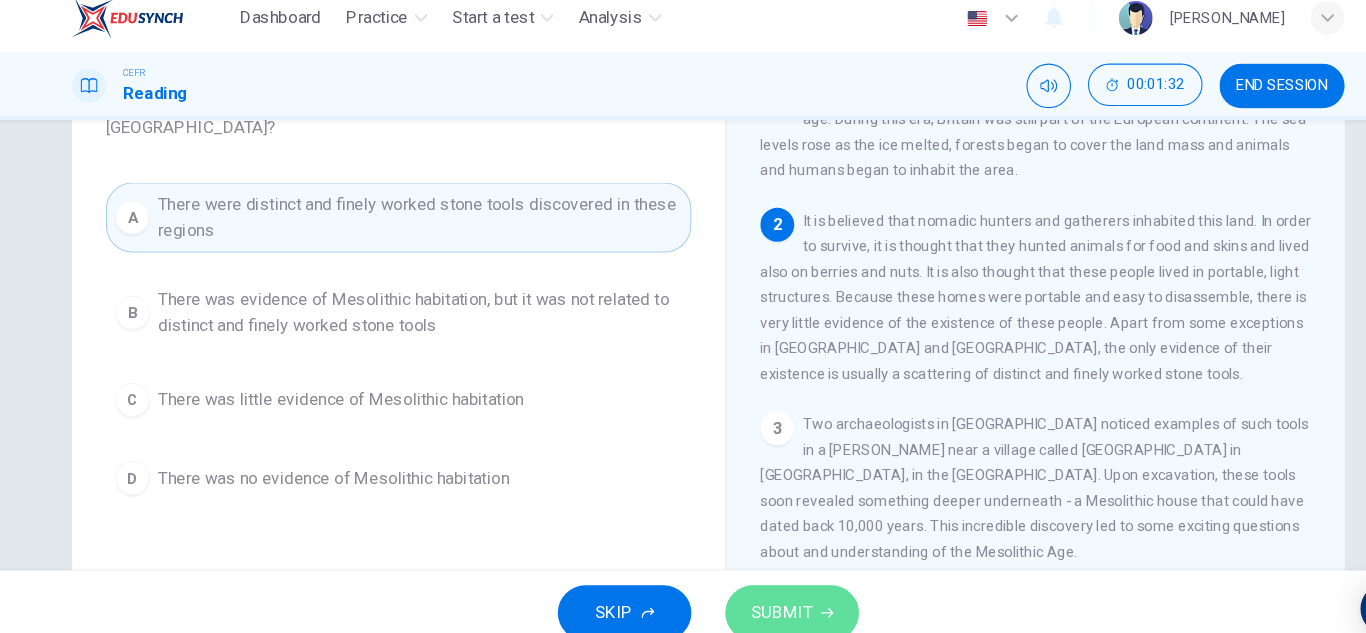 click on "SUBMIT" at bounding box center (752, 593) 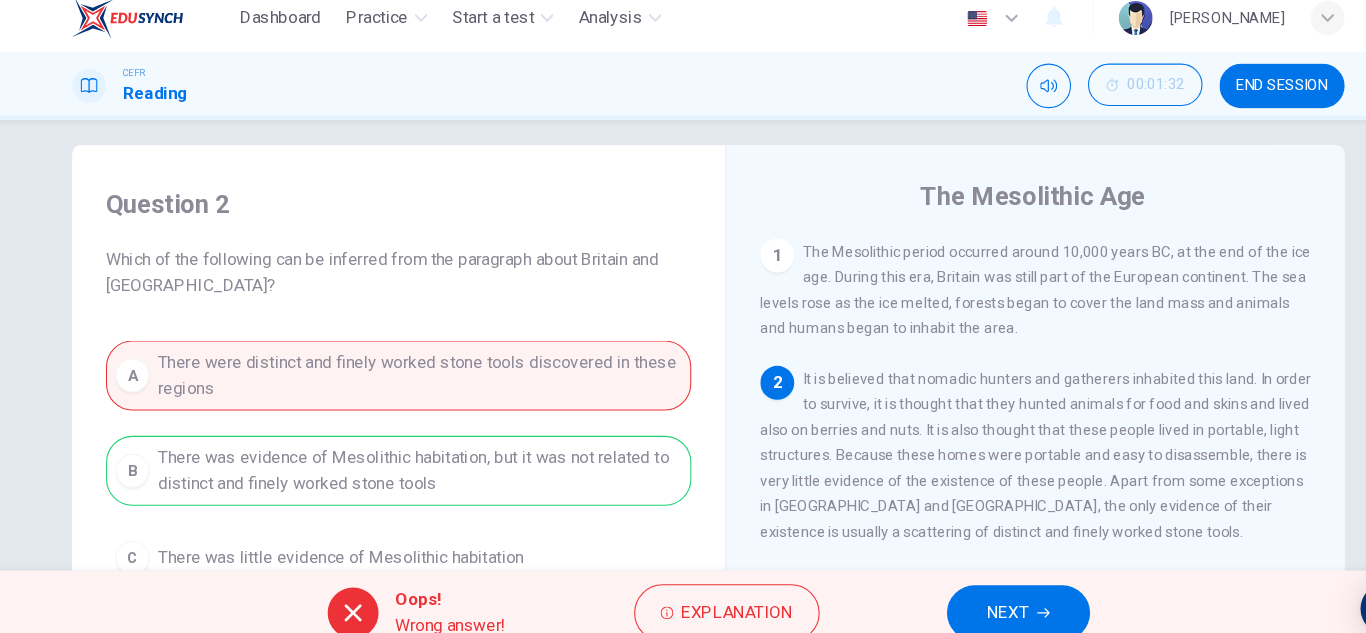 scroll, scrollTop: 17, scrollLeft: 0, axis: vertical 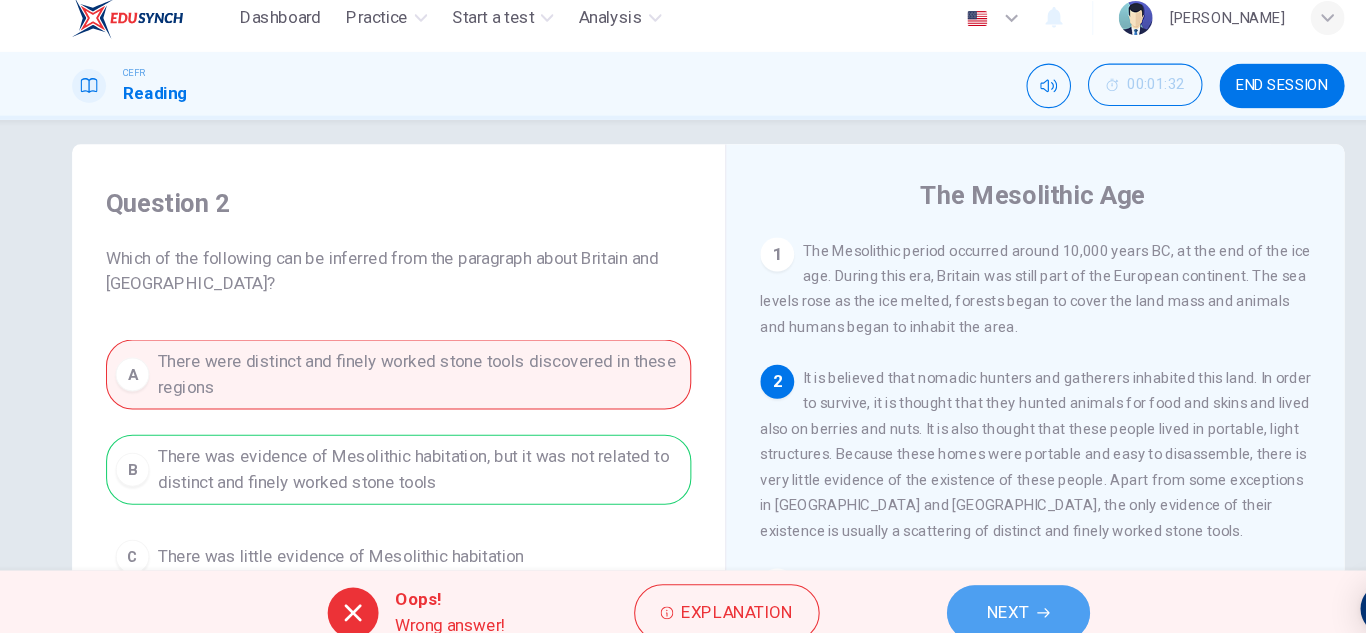 click on "NEXT" at bounding box center (965, 593) 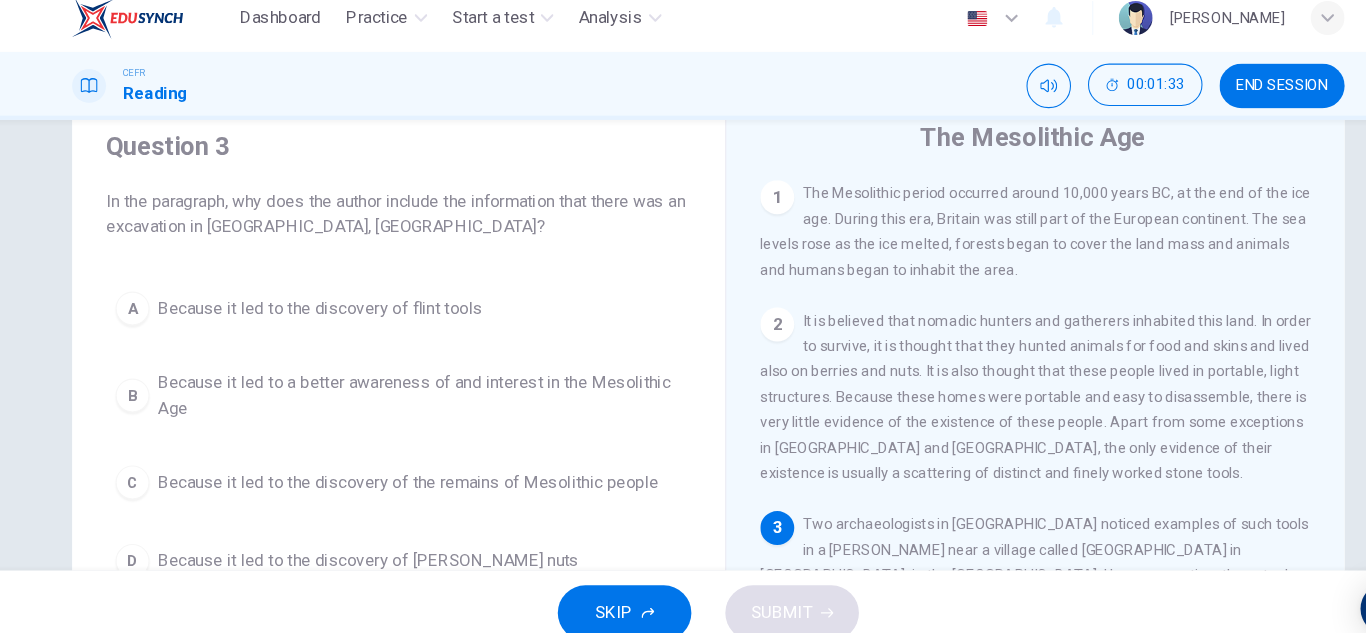 scroll, scrollTop: 75, scrollLeft: 0, axis: vertical 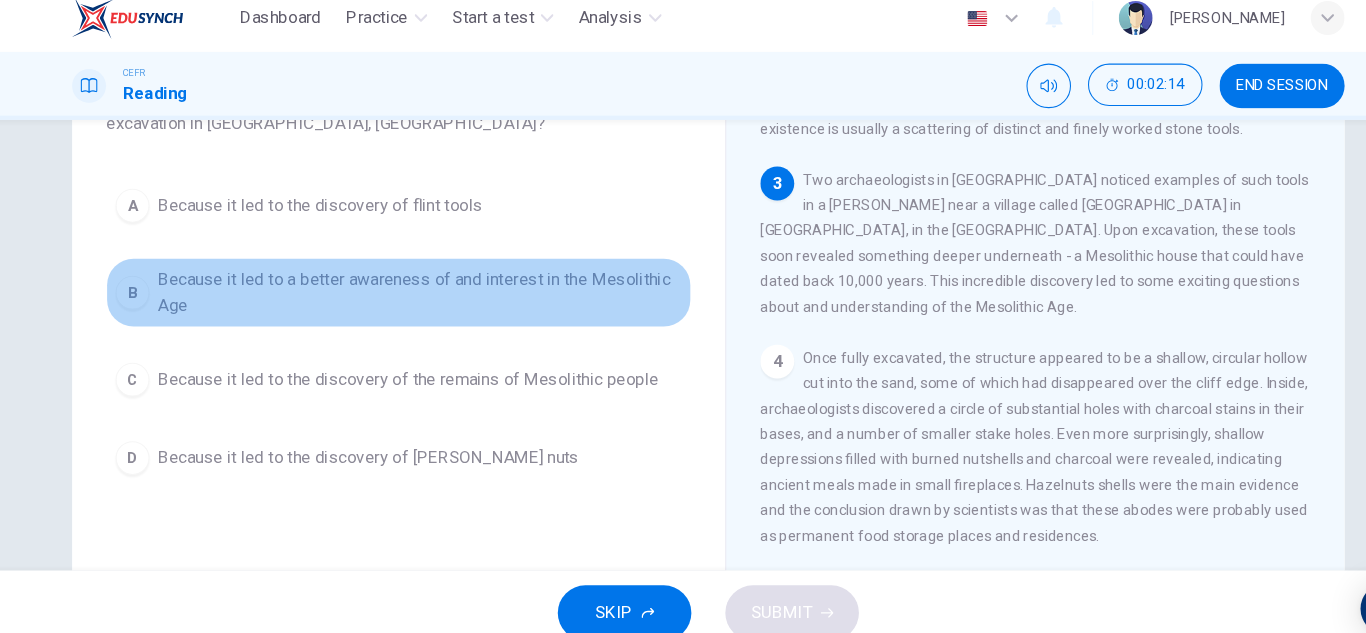 click on "Because it led to a better awareness of and interest in the Mesolithic Age" at bounding box center [411, 291] 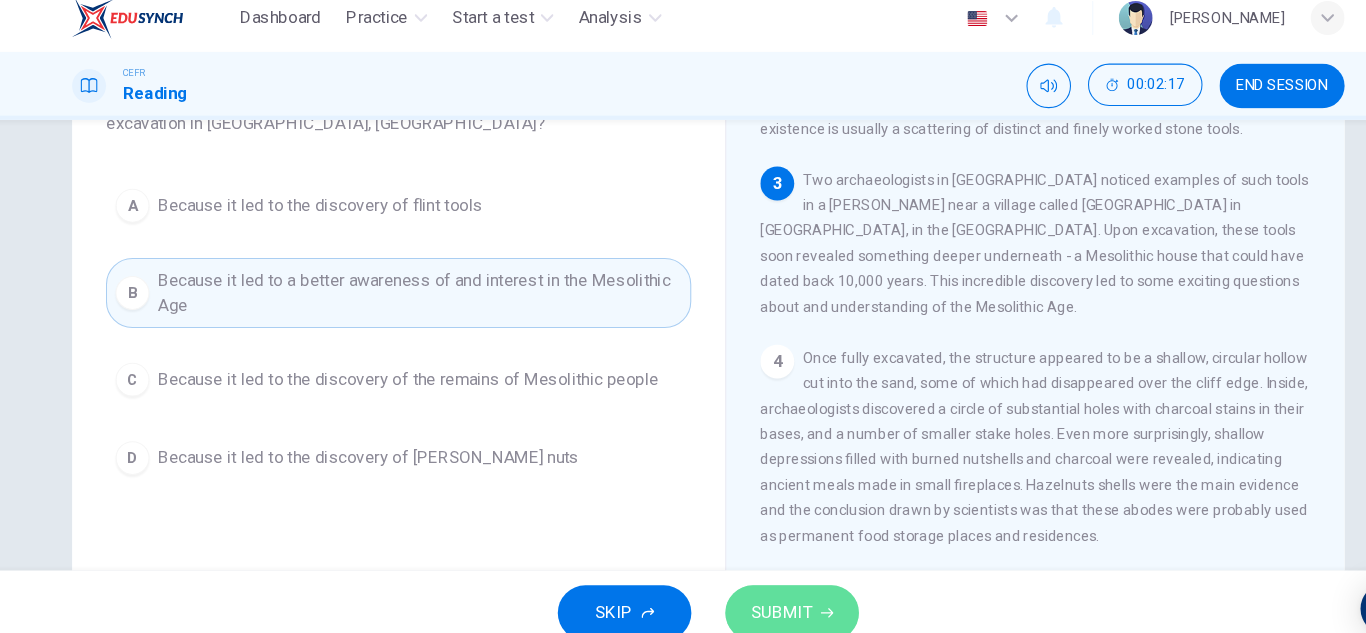 click on "SUBMIT" at bounding box center (752, 593) 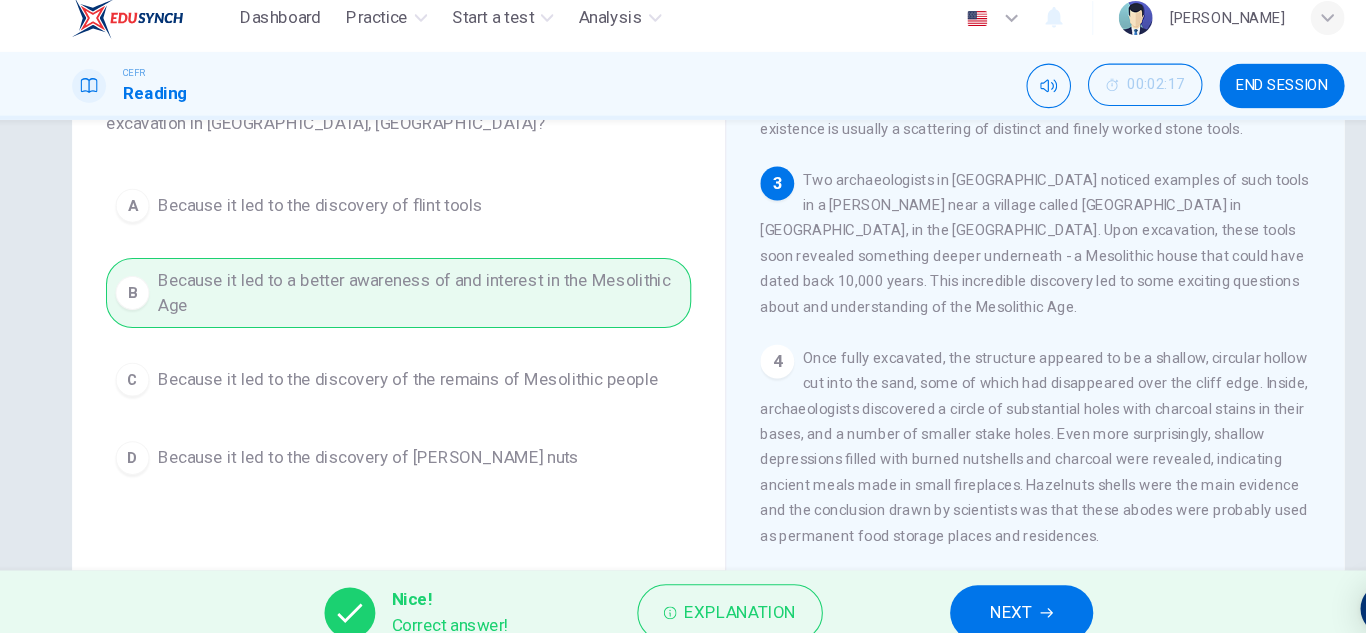 scroll, scrollTop: 217, scrollLeft: 0, axis: vertical 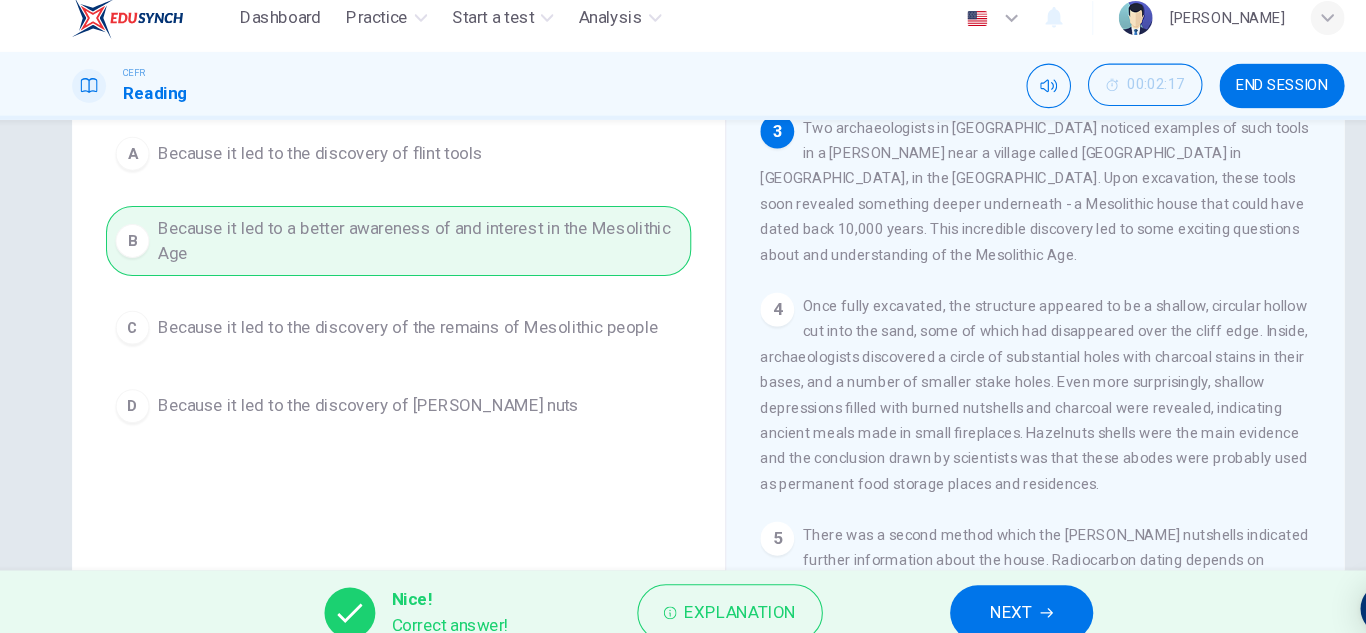 click on "NEXT" at bounding box center (978, 593) 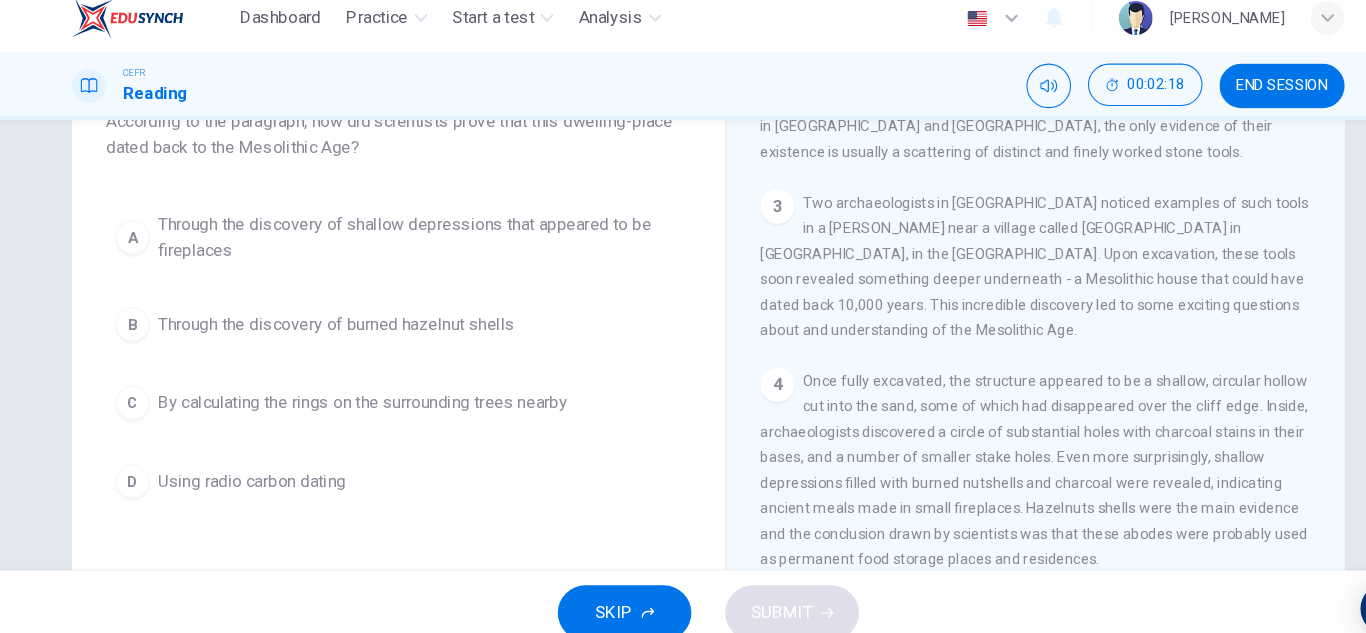 scroll, scrollTop: 350, scrollLeft: 0, axis: vertical 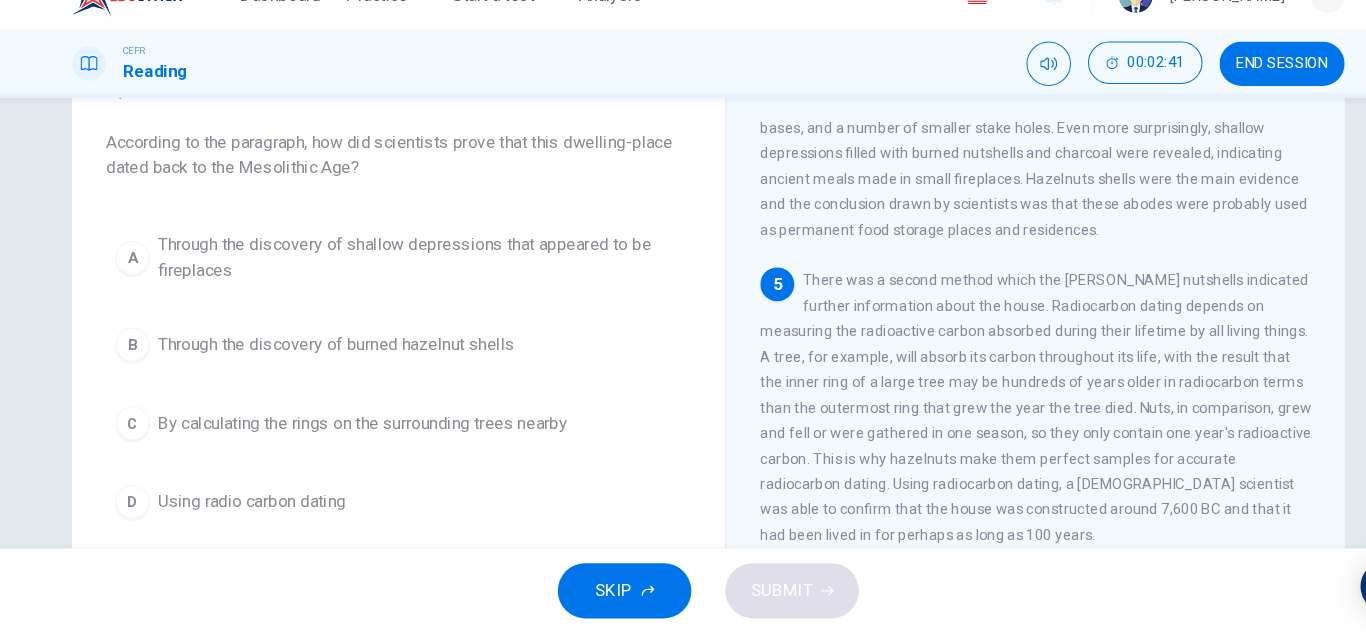 drag, startPoint x: 1273, startPoint y: 424, endPoint x: 1242, endPoint y: 474, distance: 58.830265 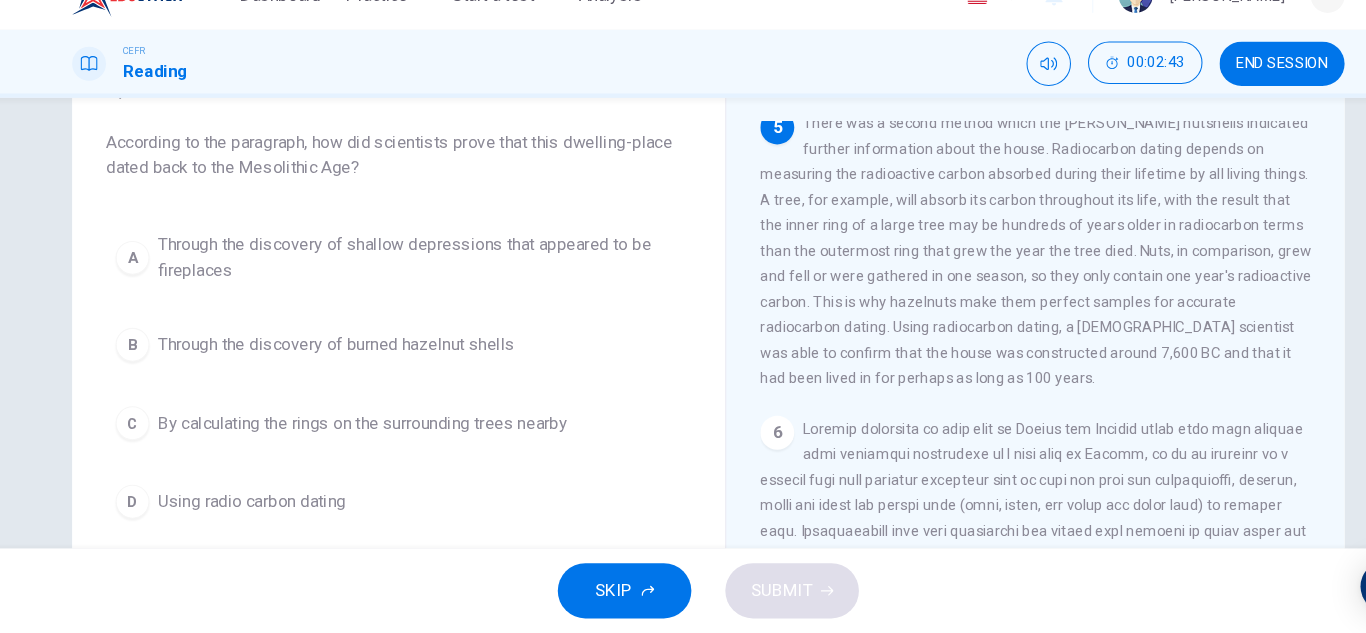 scroll, scrollTop: 705, scrollLeft: 0, axis: vertical 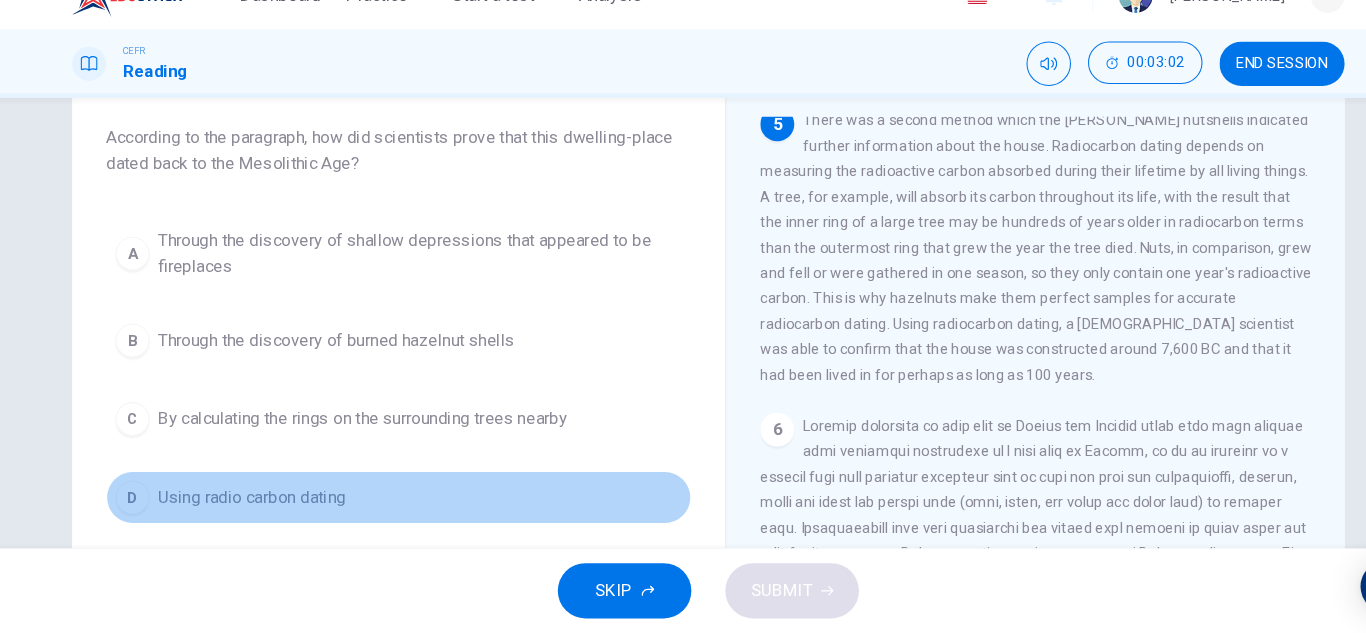 click on "Using radio carbon dating" at bounding box center [252, 505] 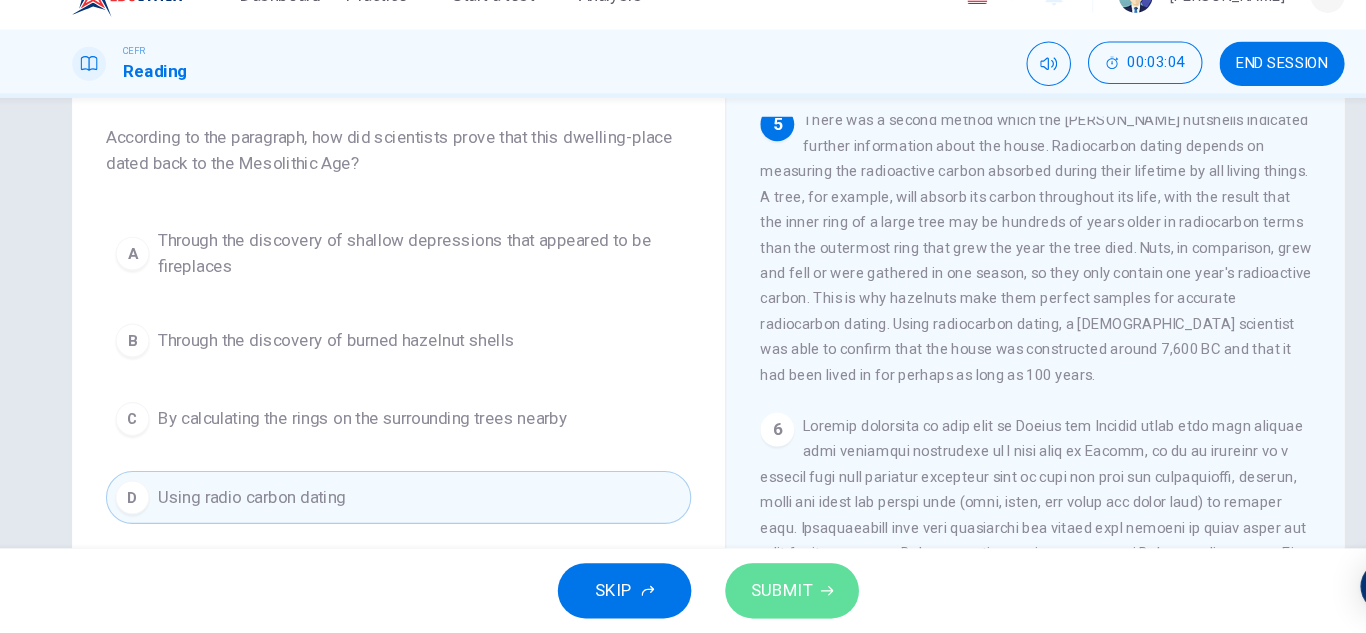 click 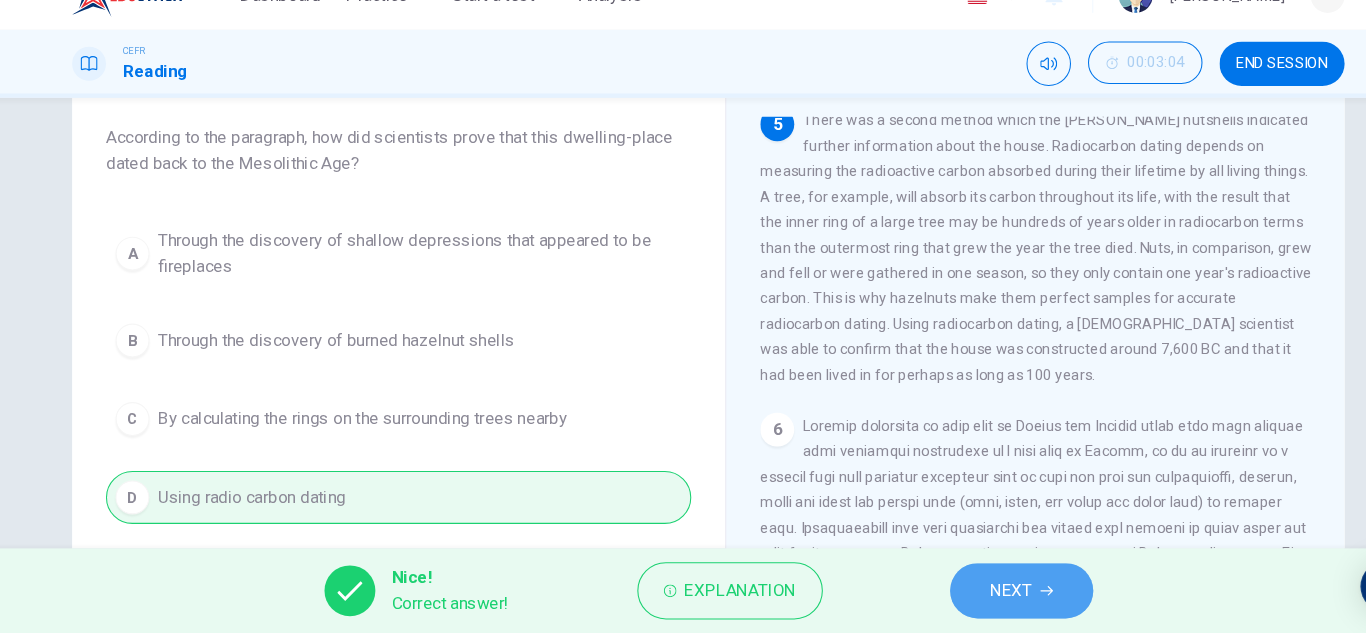 click on "NEXT" at bounding box center (978, 593) 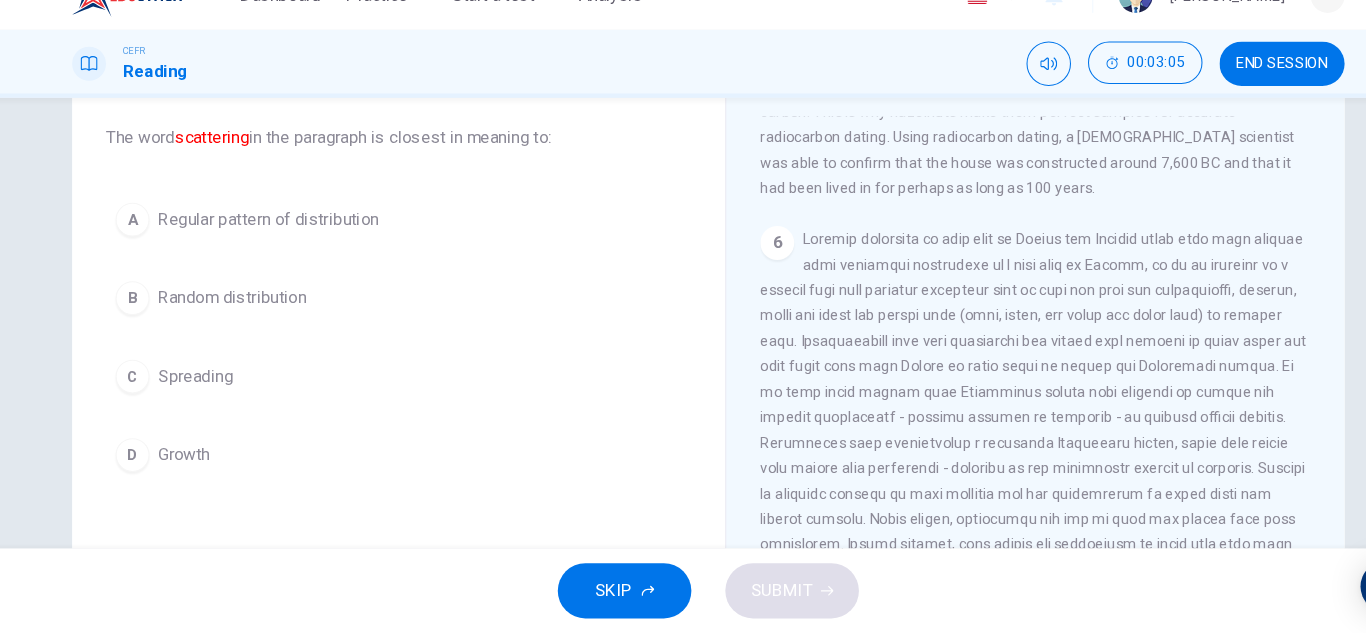 scroll, scrollTop: 961, scrollLeft: 0, axis: vertical 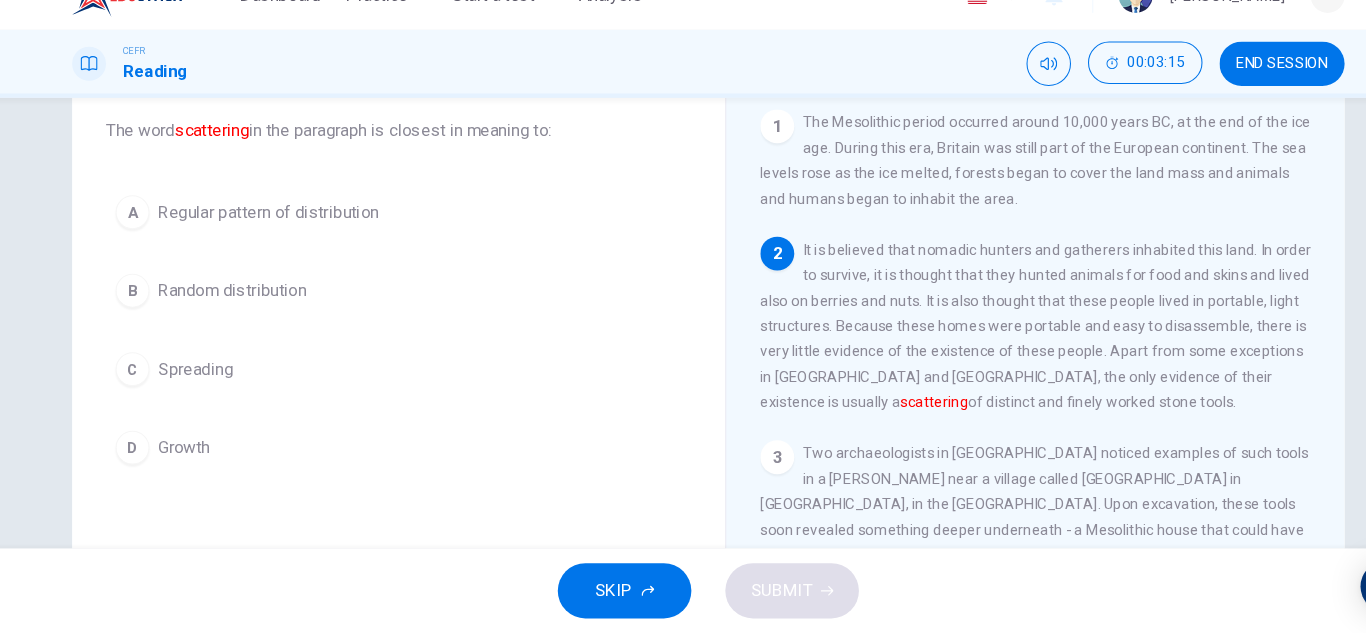 click on "B Random distribution" at bounding box center [391, 310] 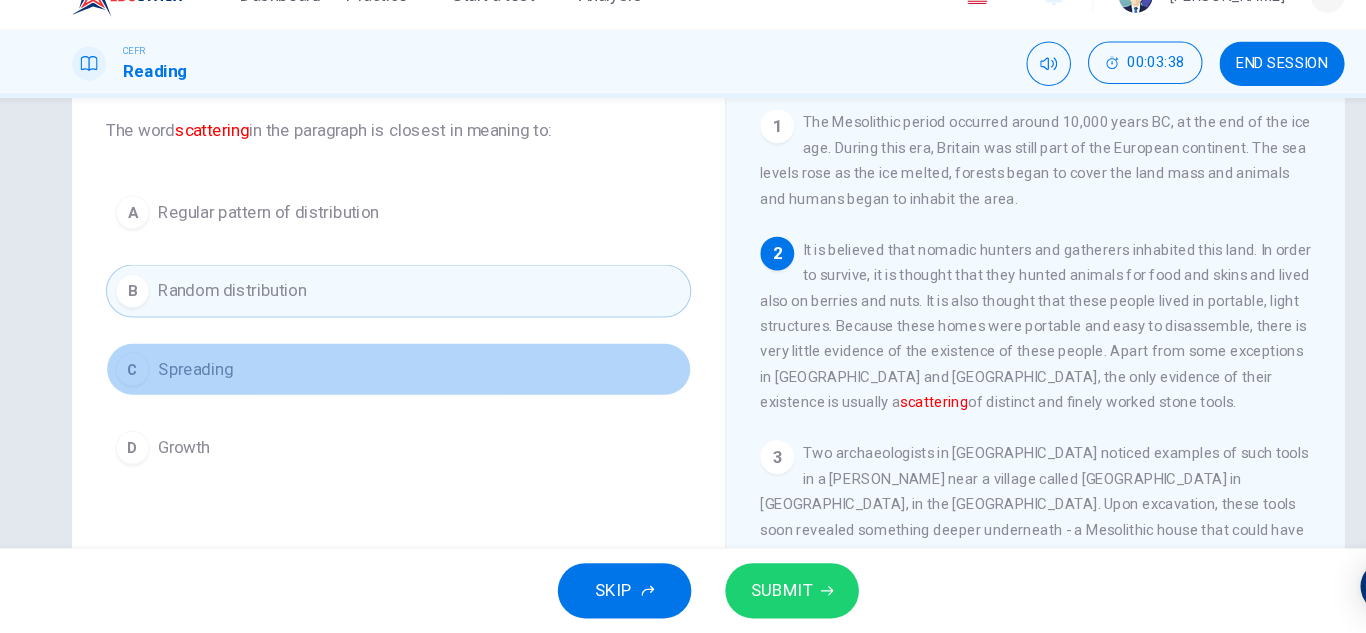 click on "C Spreading" at bounding box center (391, 384) 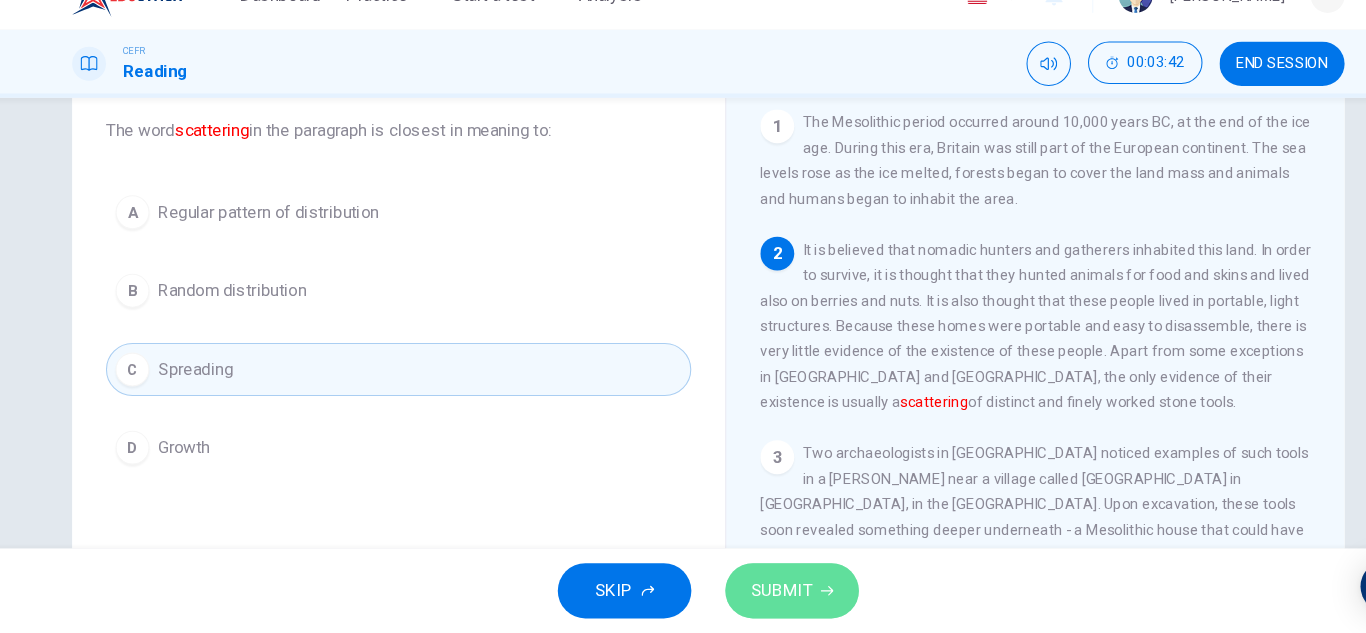 click on "SUBMIT" at bounding box center (762, 593) 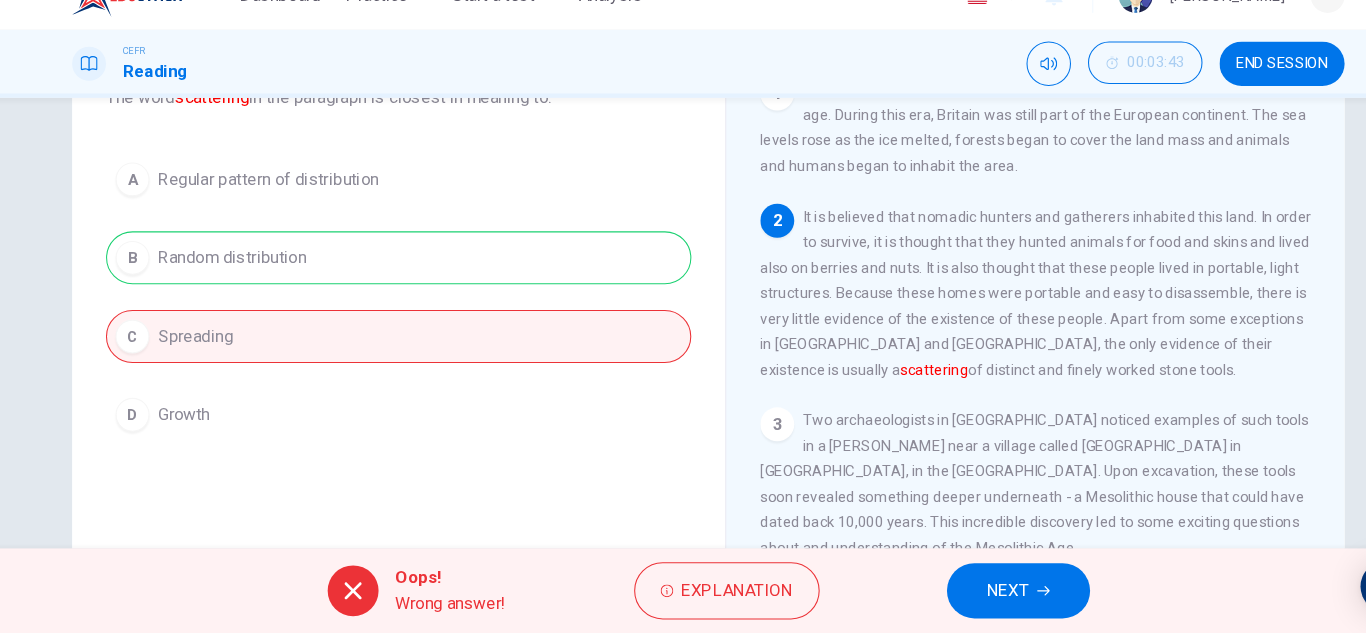 scroll, scrollTop: 146, scrollLeft: 0, axis: vertical 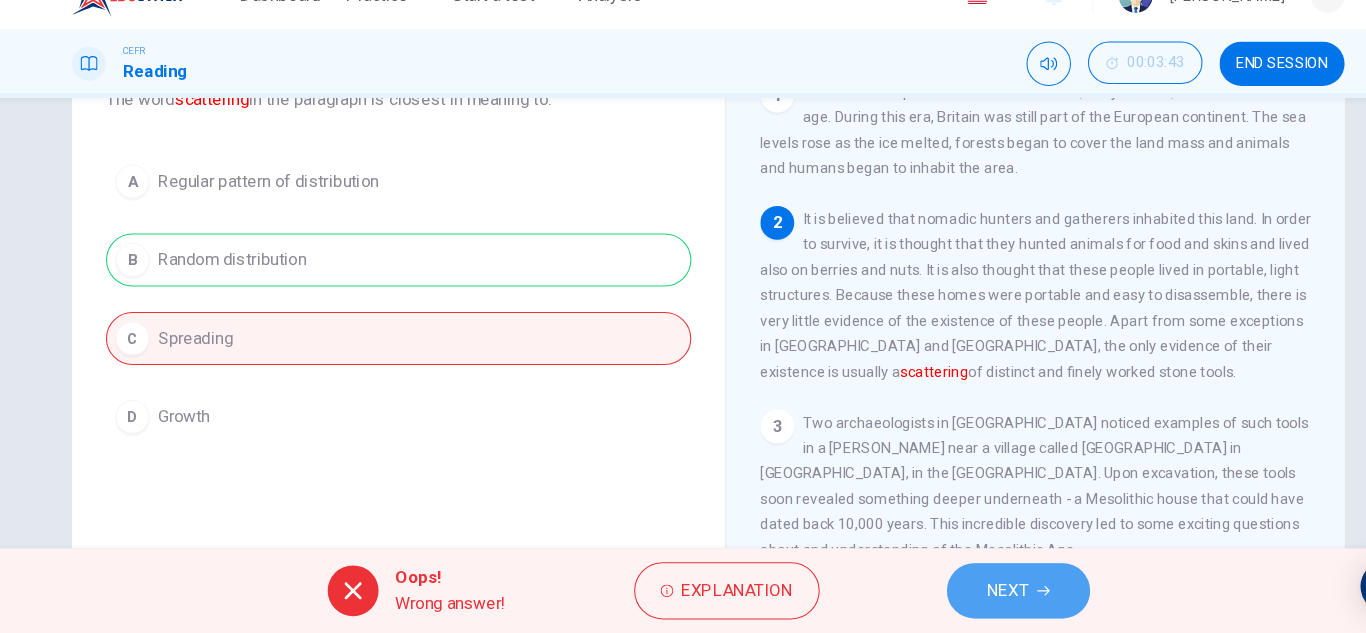 click on "NEXT" at bounding box center (965, 593) 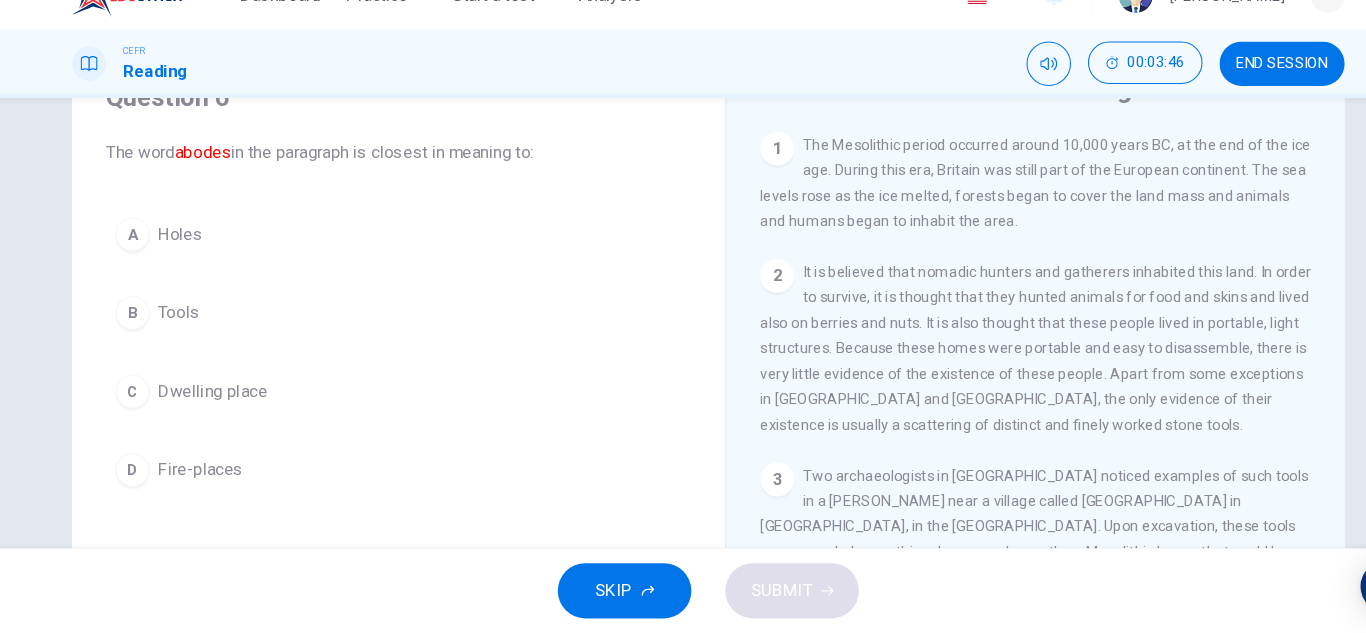 scroll, scrollTop: 57, scrollLeft: 0, axis: vertical 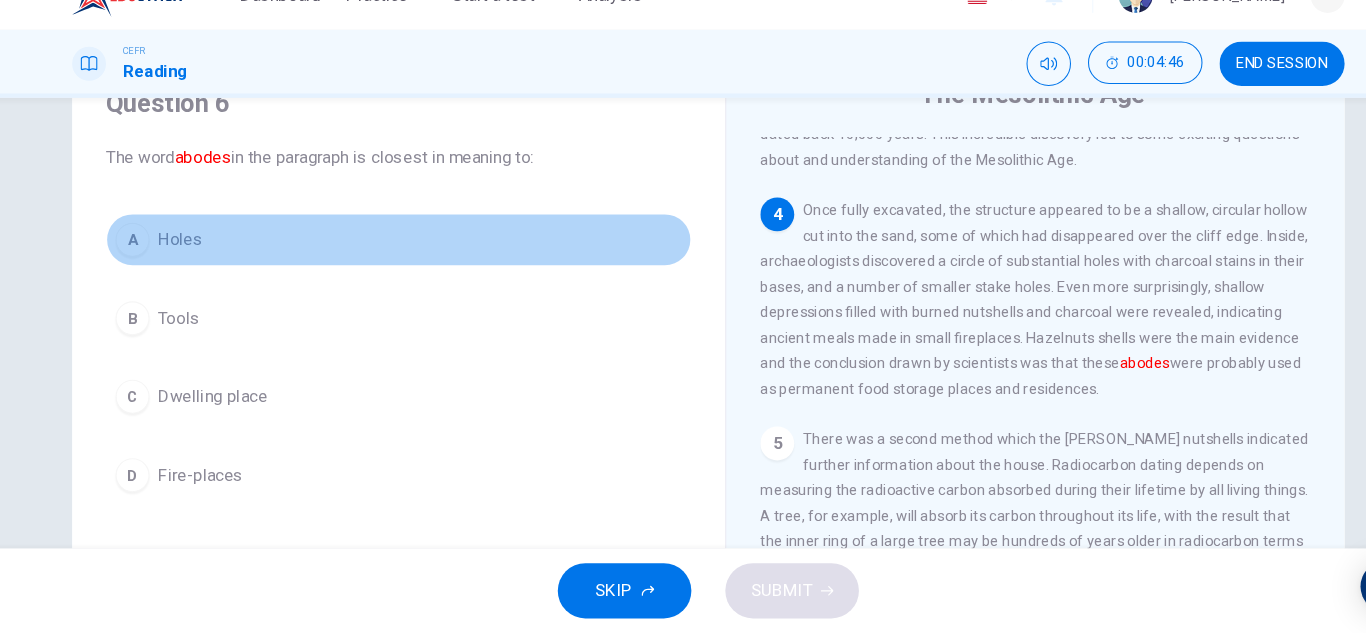 click on "A Holes" at bounding box center (391, 262) 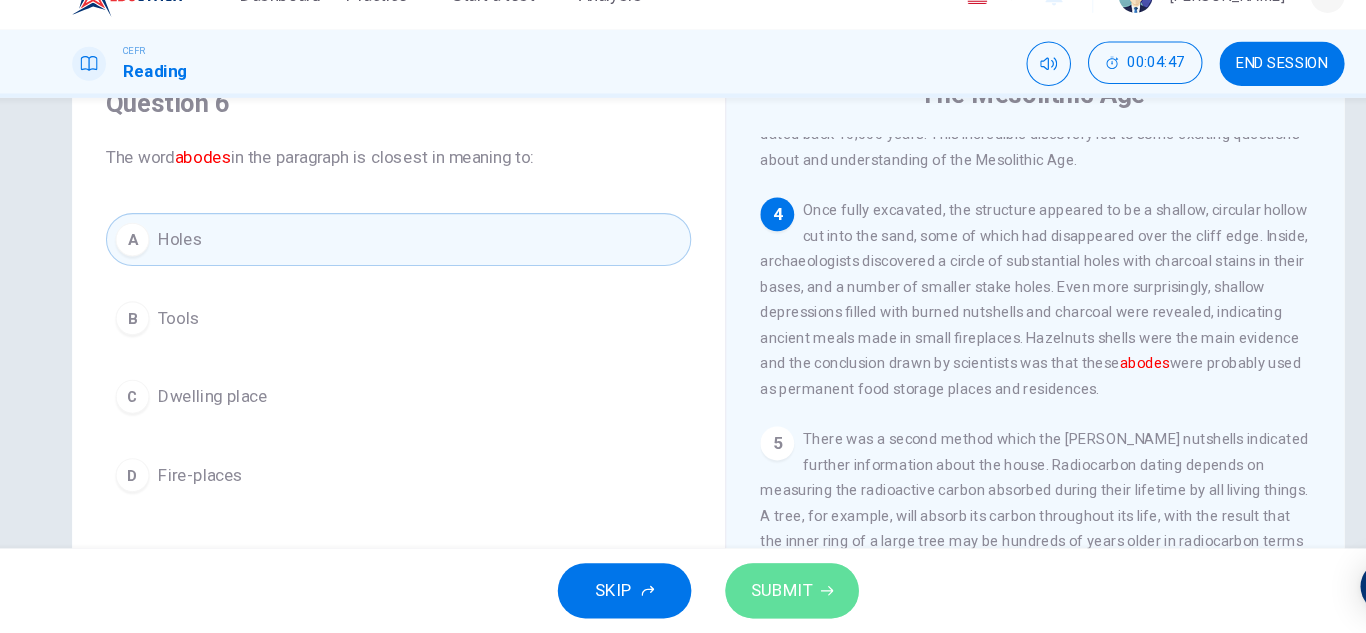 click on "SUBMIT" at bounding box center [762, 593] 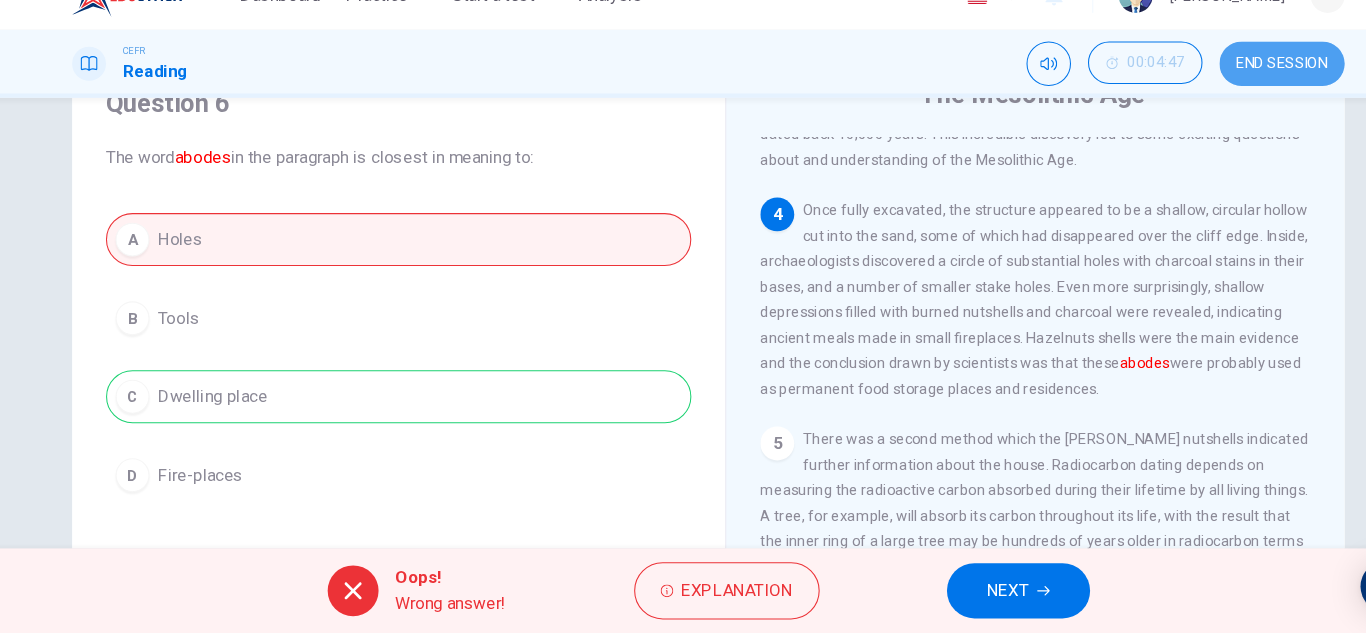 click on "END SESSION" at bounding box center (1224, 96) 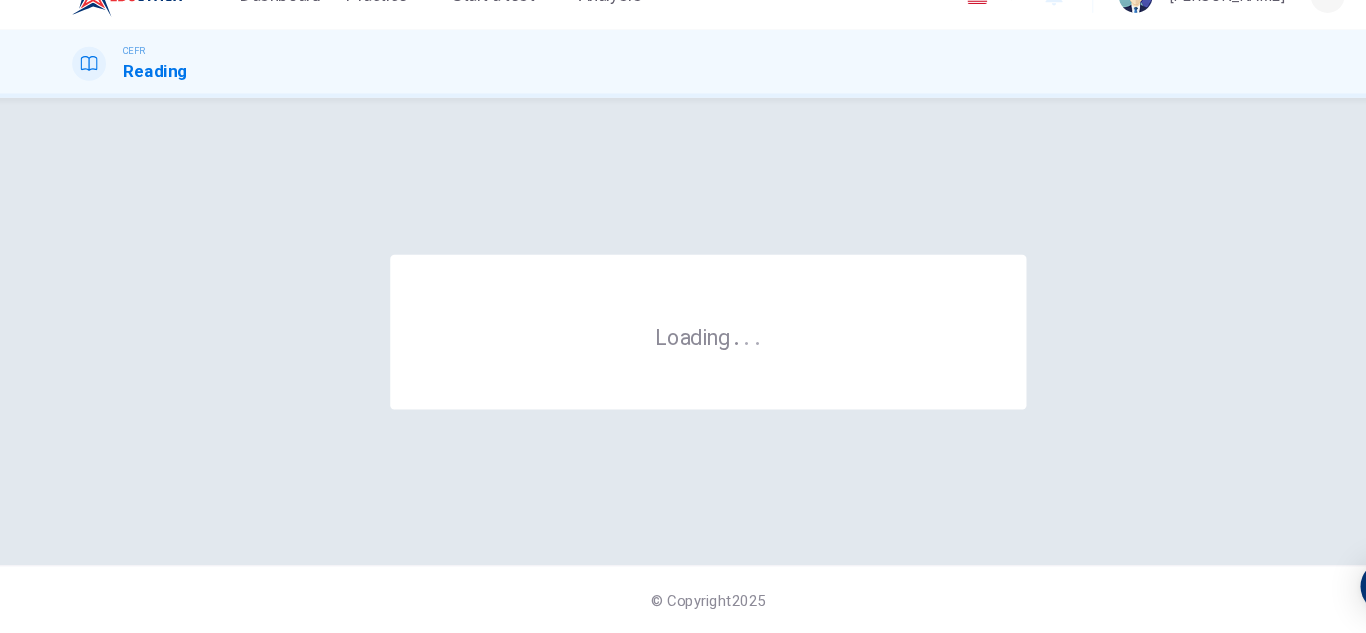 scroll, scrollTop: 0, scrollLeft: 0, axis: both 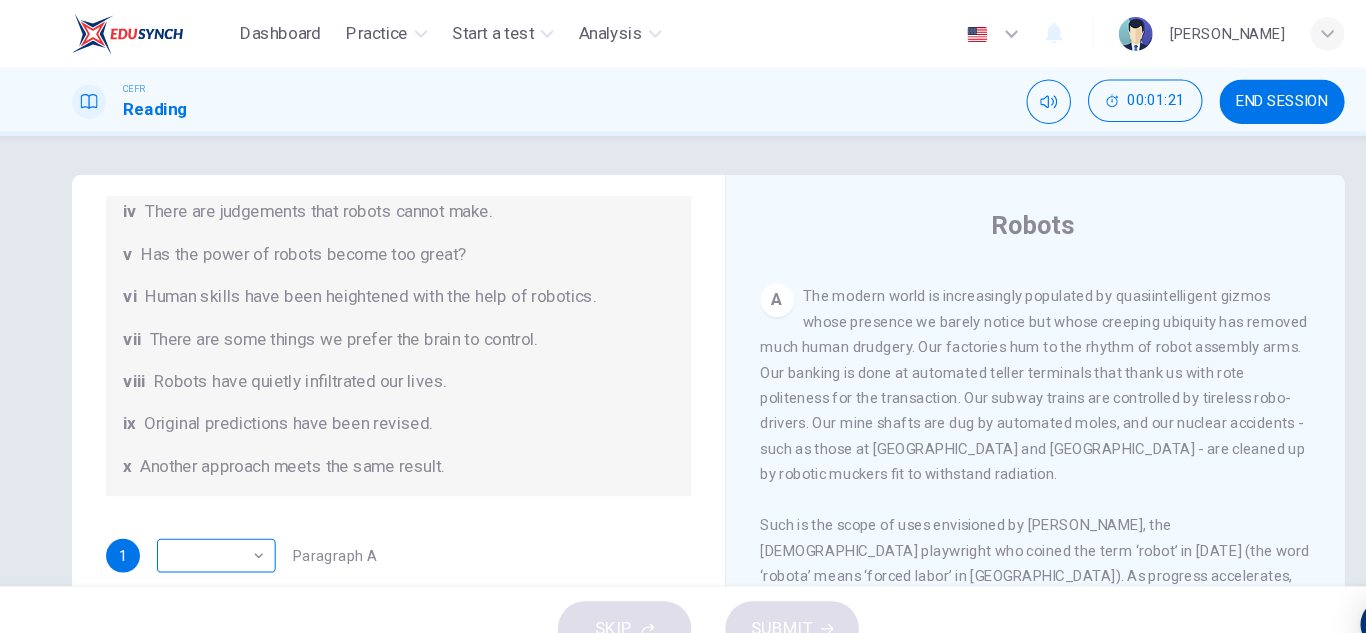 click on "Dashboard Practice Start a test Analysis English en ​ CHUAH HELEN CEFR Reading 00:01:21 END SESSION Question 1 The Reading Passage has seven paragraphs  A-G .  From the list of headings below choose the most suitable heading for each
paragraph (A-F).
Write the appropriate numbers  (i-x)  in the boxes below. List of Headings i Some success has resulted from observing how the brain functions. ii Are we expecting too much from one robot? iii Scientists are examining the humanistic possibilities. iv There are judgements that robots cannot make. v Has the power of robots become too great? vi Human skills have been heightened with the help of robotics. vii There are some things we prefer the brain to control. viii Robots have quietly infiltrated our lives. ix Original predictions have been revised. x Another approach meets the same result. 1 ​ ​ Paragraph A 2 ​ ​ Paragraph B 3 ​ ​ Paragraph C 4 ​ ​ Paragraph D 5 ​ ​ Paragraph E 6 ​ ​ Paragraph F Robots CLICK TO ZOOM Click to Zoom 1 A B C D" at bounding box center [683, 316] 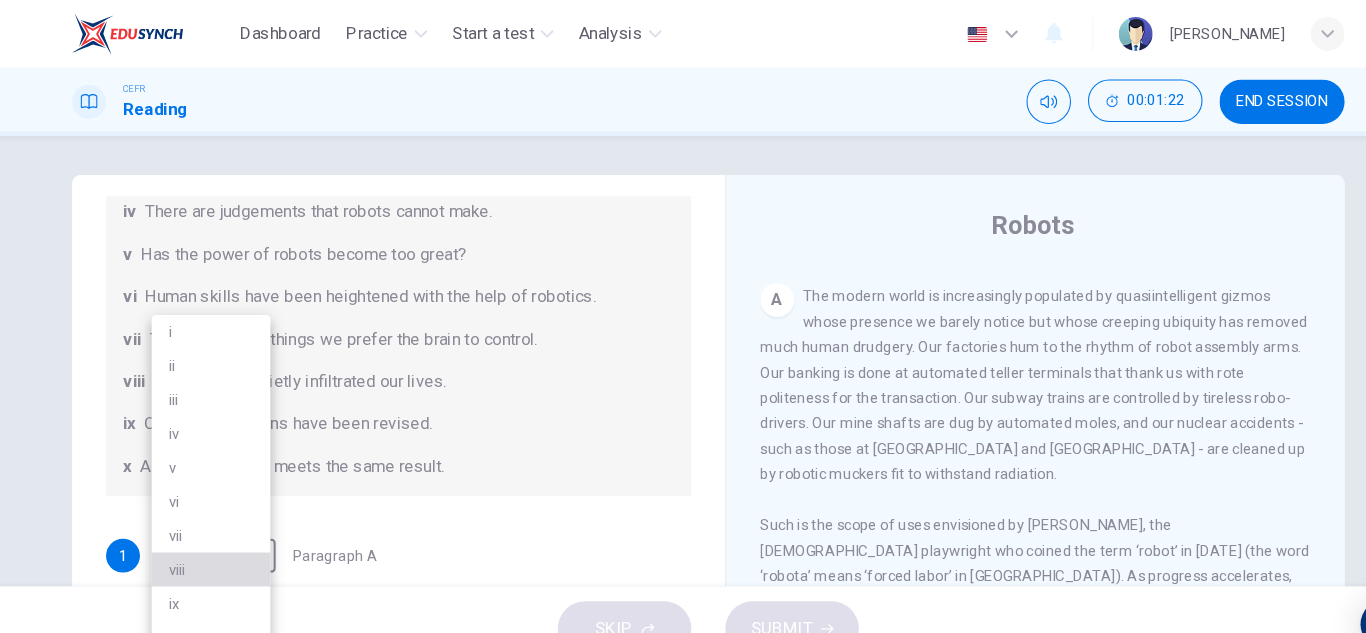 click on "viii" at bounding box center [214, 537] 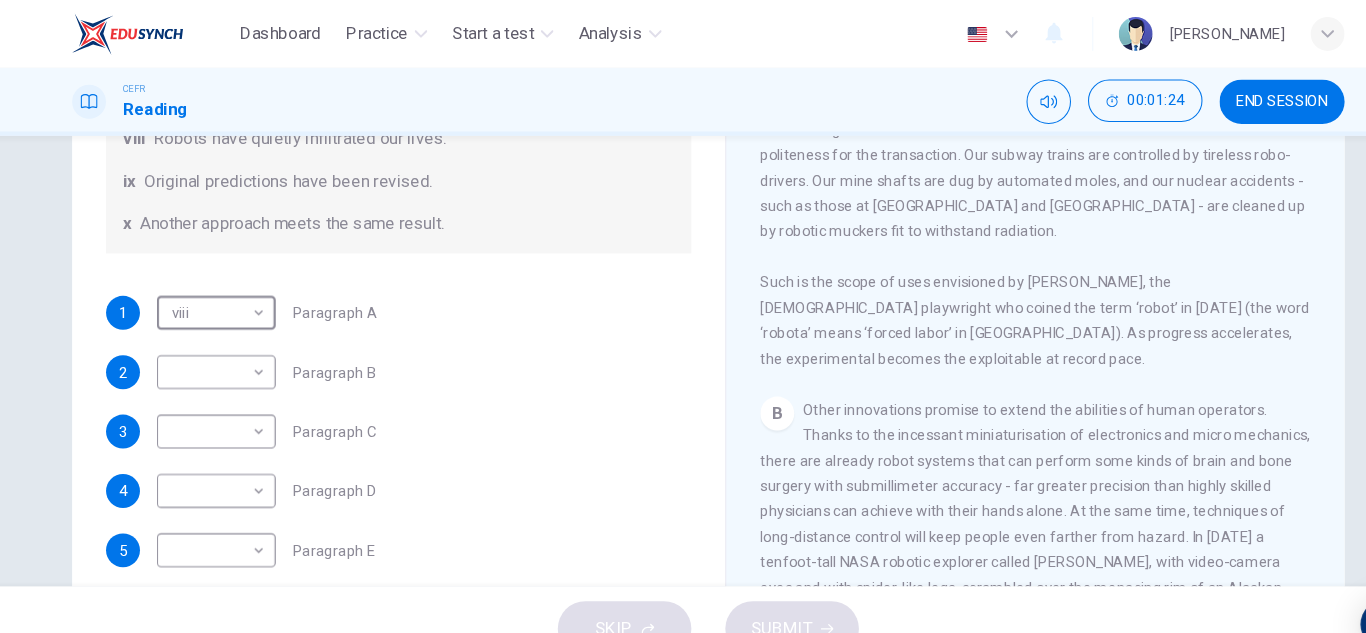 scroll, scrollTop: 238, scrollLeft: 0, axis: vertical 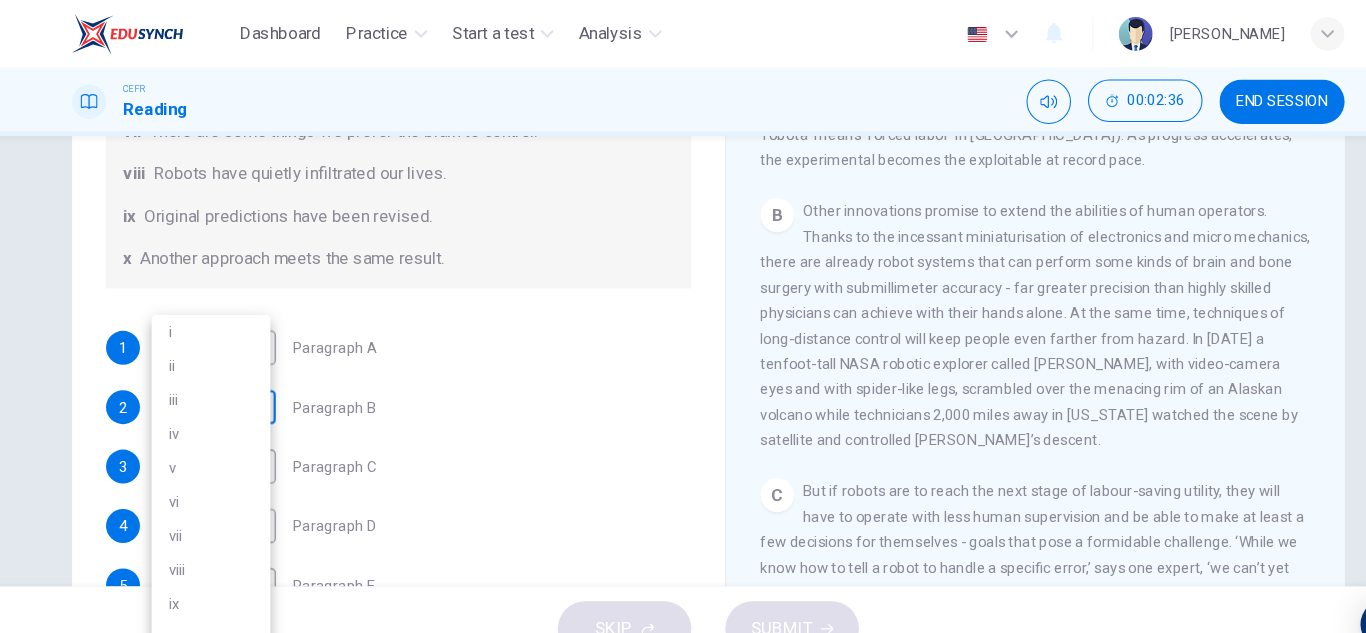 click on "Dashboard Practice Start a test Analysis English en ​ CHUAH HELEN CEFR Reading 00:02:36 END SESSION Question 1 The Reading Passage has seven paragraphs  A-G .  From the list of headings below choose the most suitable heading for each
paragraph (A-F).
Write the appropriate numbers  (i-x)  in the boxes below. List of Headings i Some success has resulted from observing how the brain functions. ii Are we expecting too much from one robot? iii Scientists are examining the humanistic possibilities. iv There are judgements that robots cannot make. v Has the power of robots become too great? vi Human skills have been heightened with the help of robotics. vii There are some things we prefer the brain to control. viii Robots have quietly infiltrated our lives. ix Original predictions have been revised. x Another approach meets the same result. 1 viii viii ​ Paragraph A 2 ​ ​ Paragraph B 3 ​ ​ Paragraph C 4 ​ ​ Paragraph D 5 ​ ​ Paragraph E 6 ​ ​ Paragraph F Robots CLICK TO ZOOM Click to Zoom 1 A" at bounding box center [683, 316] 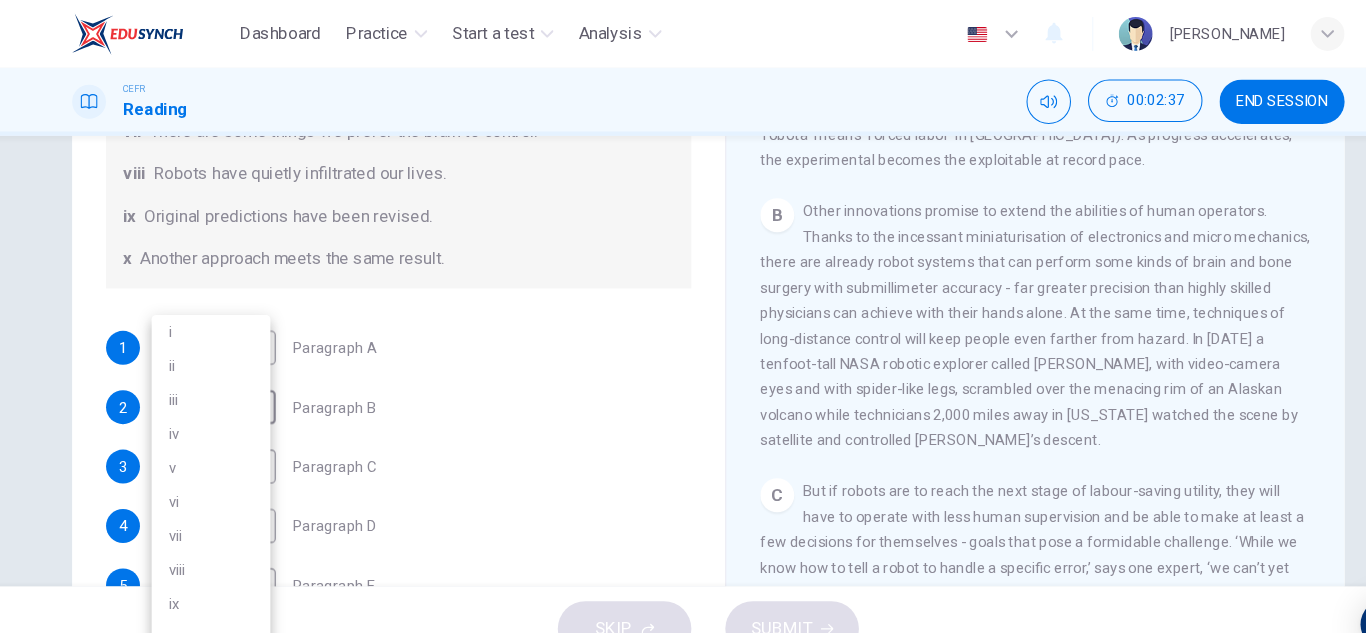click on "vi" at bounding box center (214, 473) 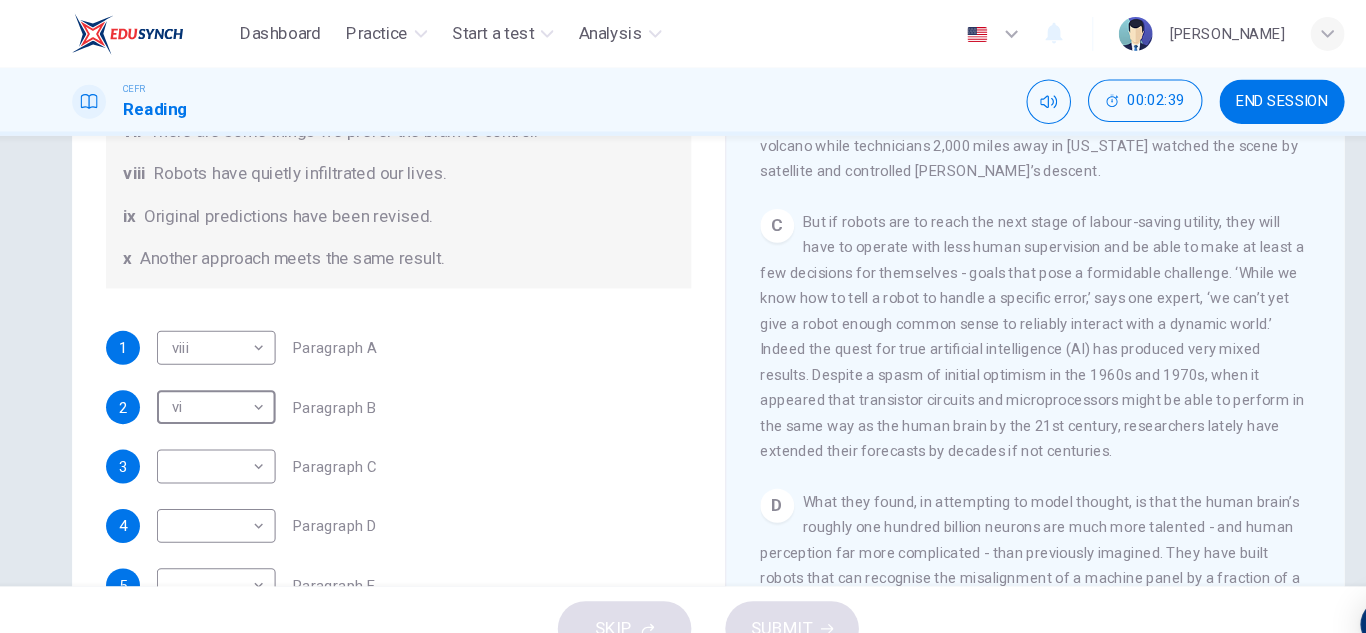 scroll, scrollTop: 963, scrollLeft: 0, axis: vertical 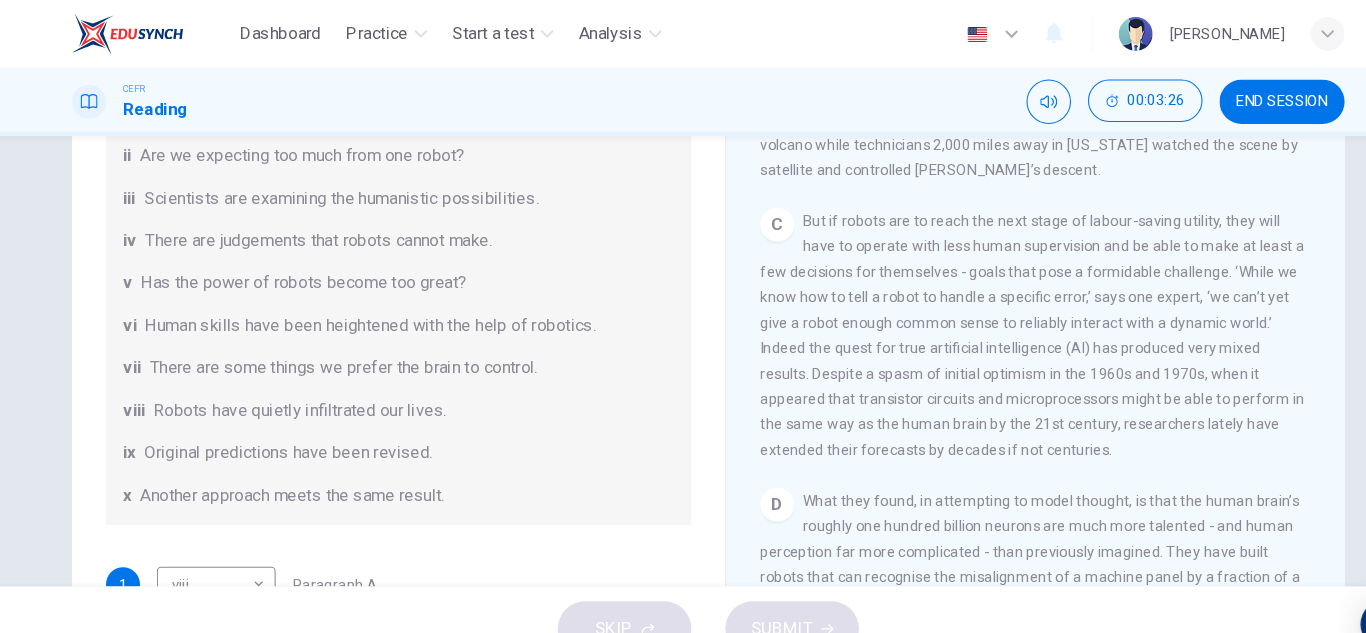 drag, startPoint x: 796, startPoint y: 315, endPoint x: 888, endPoint y: 371, distance: 107.70329 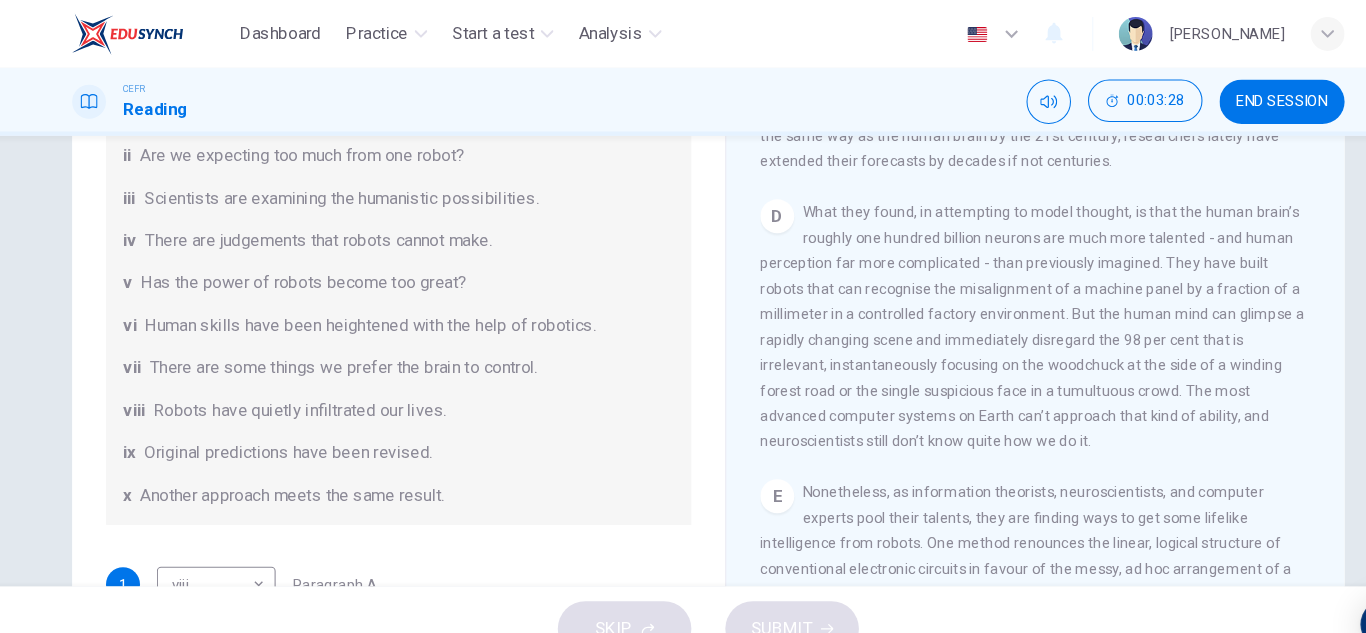 scroll, scrollTop: 1237, scrollLeft: 0, axis: vertical 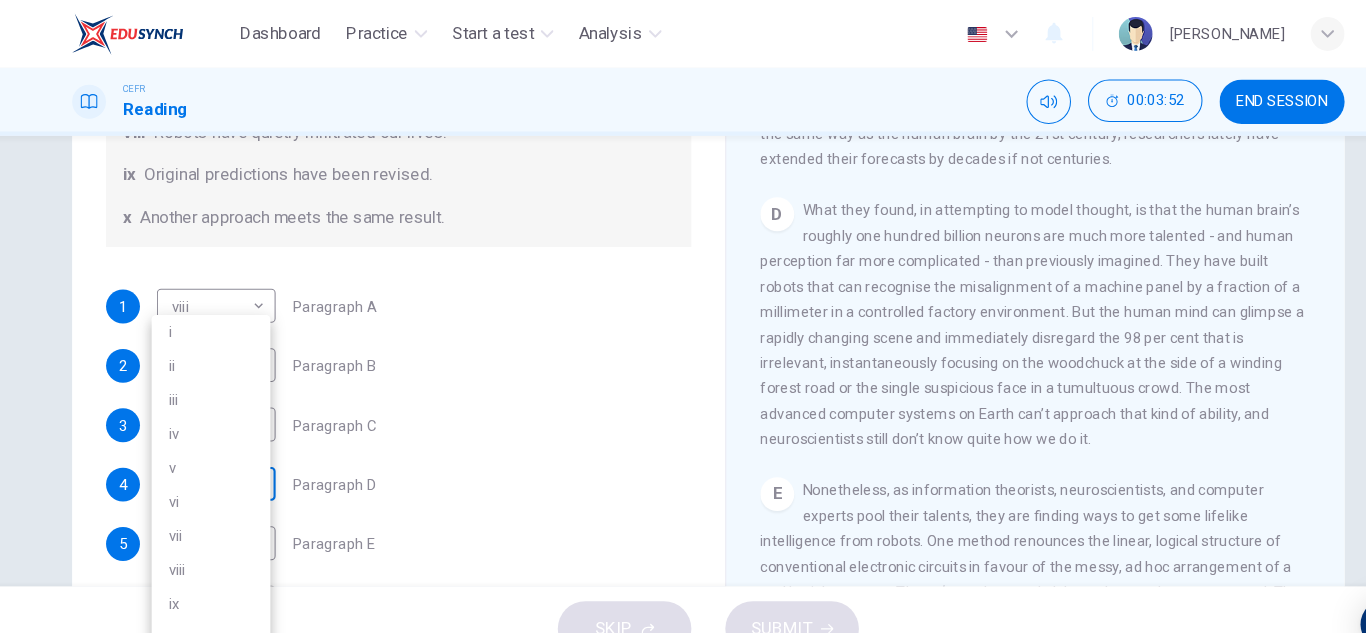 click on "Dashboard Practice Start a test Analysis English en ​ CHUAH HELEN CEFR Reading 00:03:52 END SESSION Question 1 The Reading Passage has seven paragraphs  A-G .  From the list of headings below choose the most suitable heading for each
paragraph (A-F).
Write the appropriate numbers  (i-x)  in the boxes below. List of Headings i Some success has resulted from observing how the brain functions. ii Are we expecting too much from one robot? iii Scientists are examining the humanistic possibilities. iv There are judgements that robots cannot make. v Has the power of robots become too great? vi Human skills have been heightened with the help of robotics. vii There are some things we prefer the brain to control. viii Robots have quietly infiltrated our lives. ix Original predictions have been revised. x Another approach meets the same result. 1 viii viii ​ Paragraph A 2 vi vi ​ Paragraph B 3 ​ ​ Paragraph C 4 ​ ​ Paragraph D 5 ​ ​ Paragraph E 6 ​ ​ Paragraph F Robots CLICK TO ZOOM Click to Zoom 1" at bounding box center (683, 316) 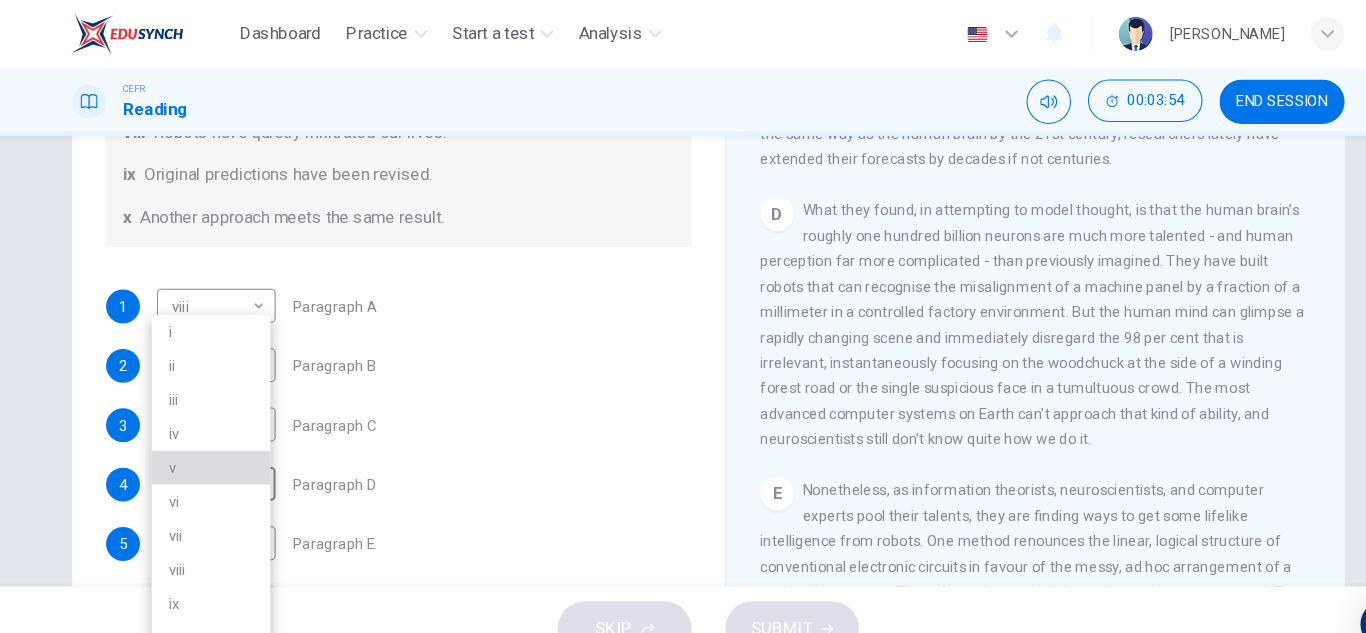 click on "v" at bounding box center (214, 441) 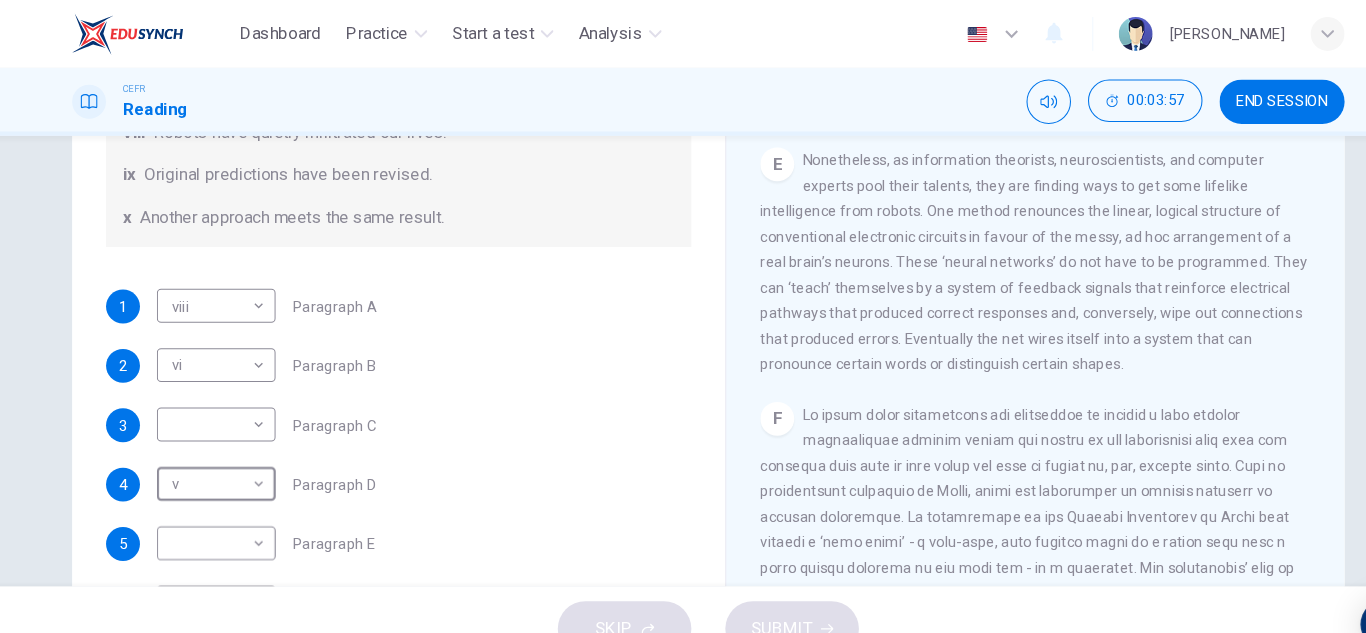 scroll, scrollTop: 1549, scrollLeft: 0, axis: vertical 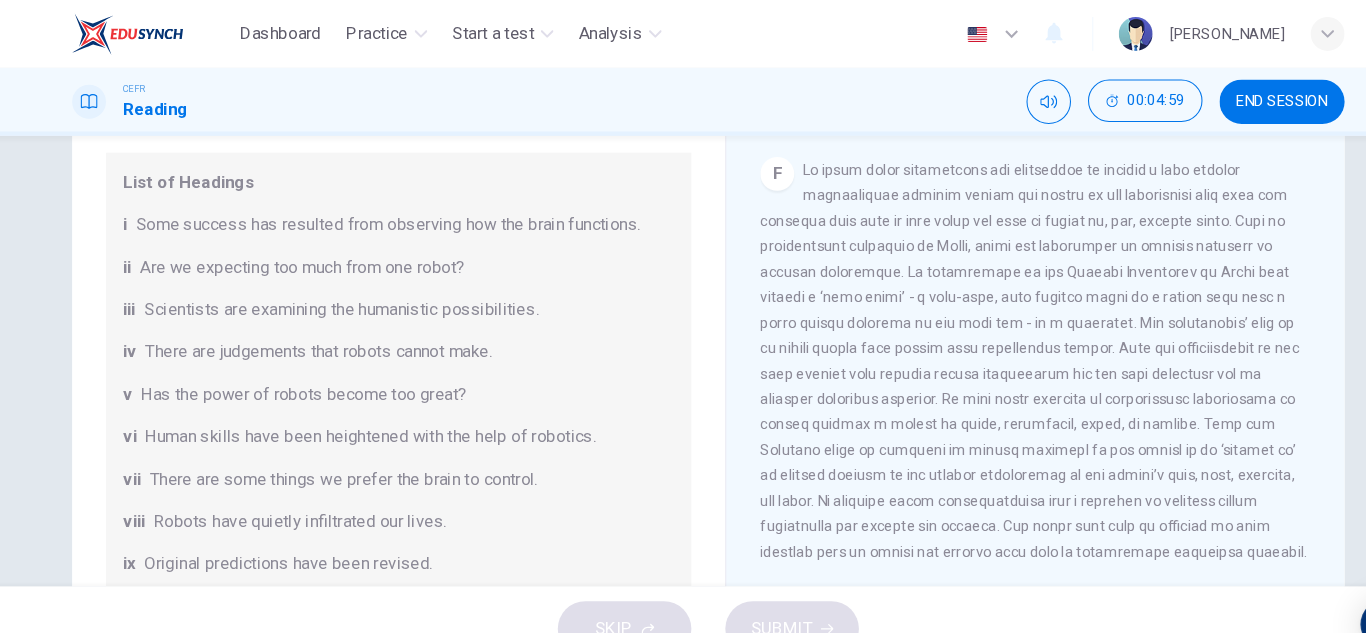 drag, startPoint x: 901, startPoint y: 248, endPoint x: 938, endPoint y: 279, distance: 48.270073 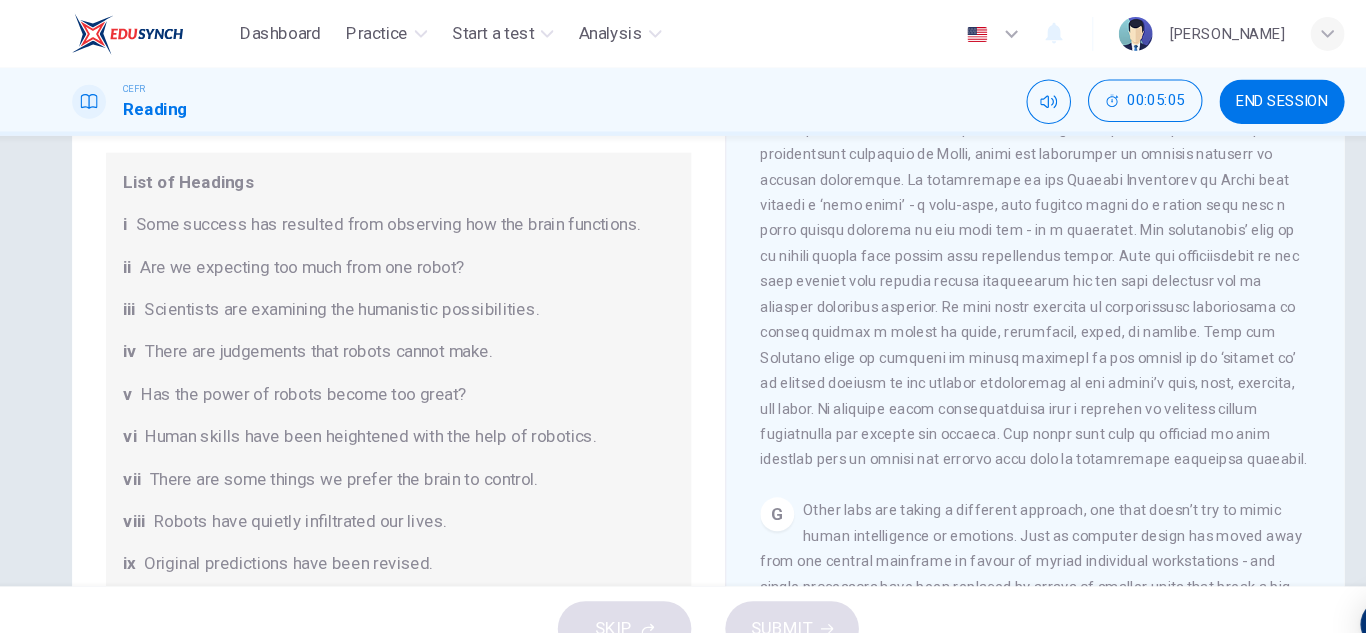 scroll, scrollTop: 1877, scrollLeft: 0, axis: vertical 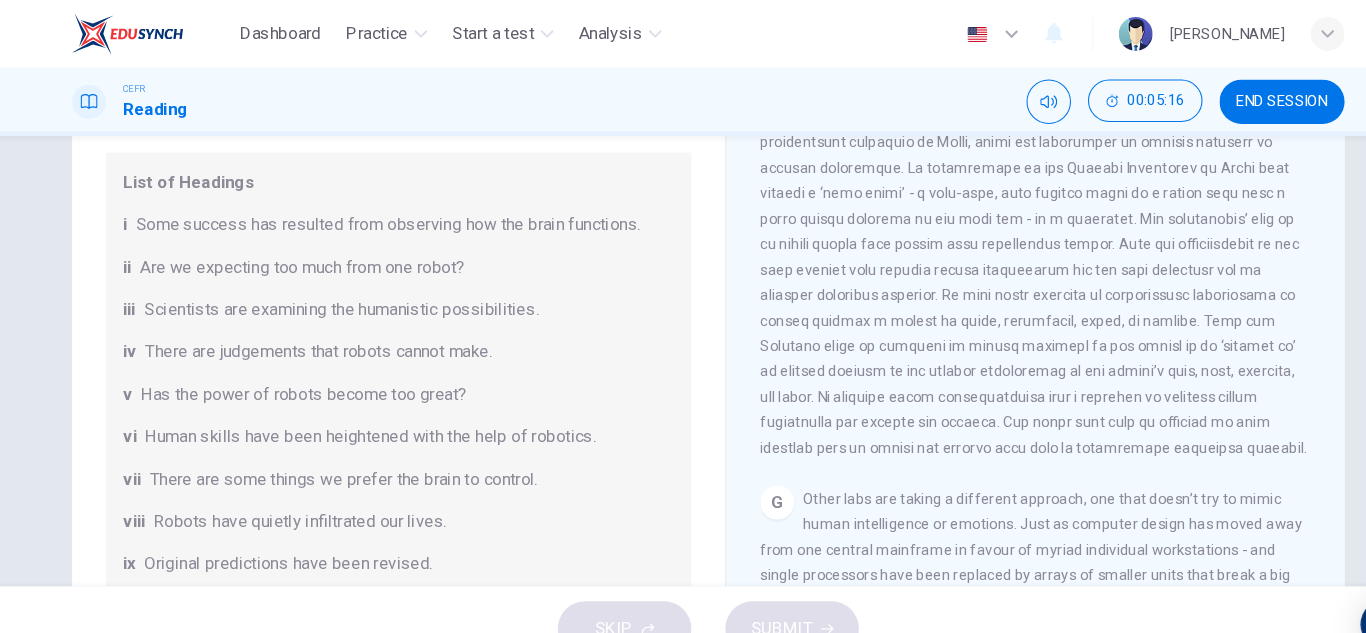 drag, startPoint x: 291, startPoint y: 209, endPoint x: 351, endPoint y: 277, distance: 90.68627 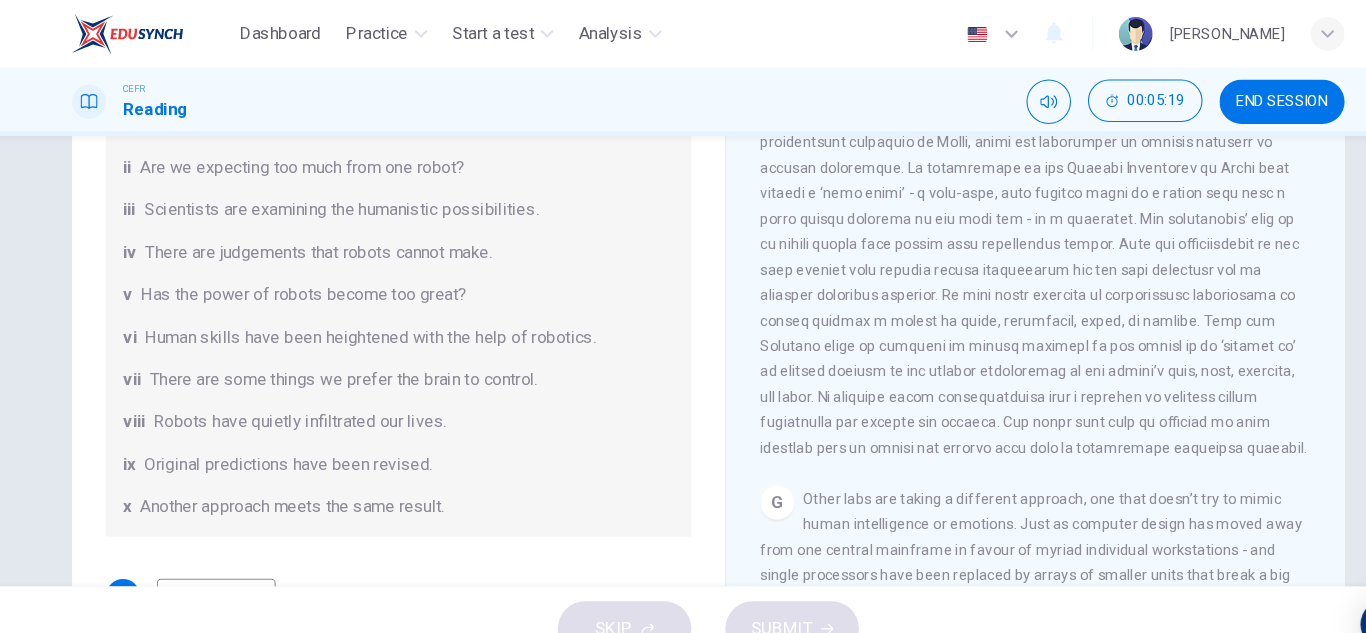 scroll, scrollTop: 117, scrollLeft: 0, axis: vertical 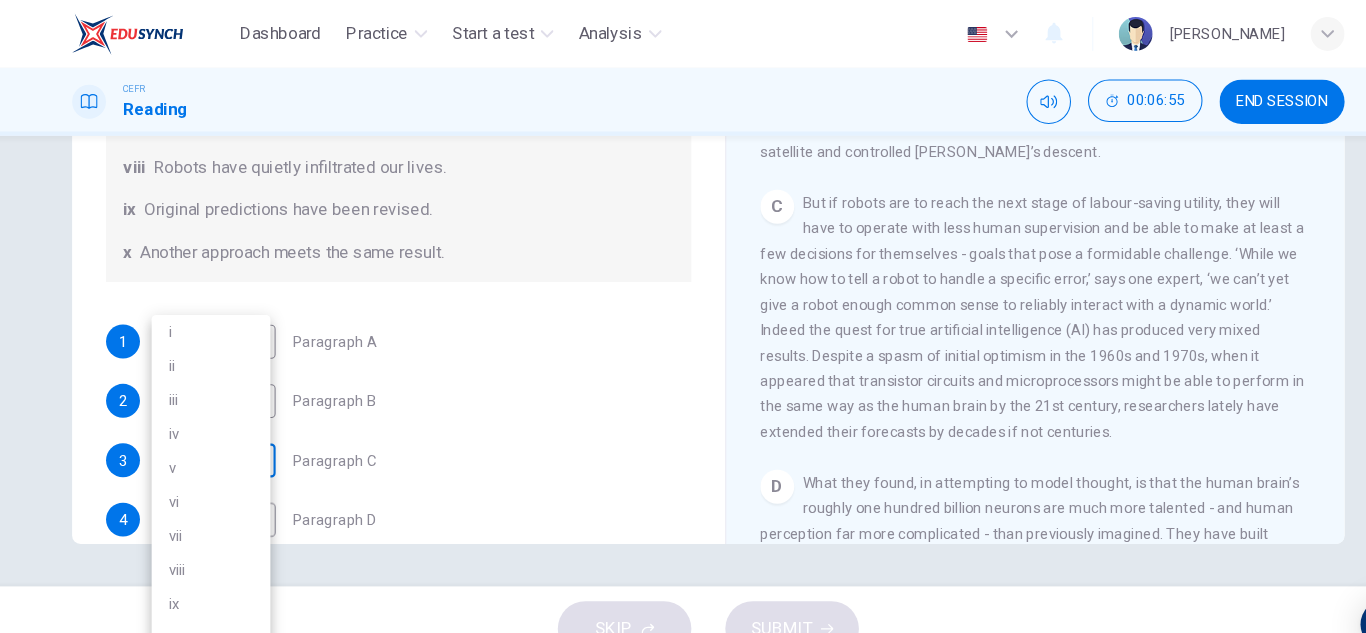 click on "Dashboard Practice Start a test Analysis English en ​ CHUAH HELEN CEFR Reading 00:06:55 END SESSION Question 1 The Reading Passage has seven paragraphs  A-G .  From the list of headings below choose the most suitable heading for each
paragraph (A-F).
Write the appropriate numbers  (i-x)  in the boxes below. List of Headings i Some success has resulted from observing how the brain functions. ii Are we expecting too much from one robot? iii Scientists are examining the humanistic possibilities. iv There are judgements that robots cannot make. v Has the power of robots become too great? vi Human skills have been heightened with the help of robotics. vii There are some things we prefer the brain to control. viii Robots have quietly infiltrated our lives. ix Original predictions have been revised. x Another approach meets the same result. 1 viii viii ​ Paragraph A 2 vi vi ​ Paragraph B 3 ​ ​ Paragraph C 4 v v ​ Paragraph D 5 ​ ​ Paragraph E 6 ​ ​ Paragraph F Robots CLICK TO ZOOM Click to Zoom 1" at bounding box center (683, 316) 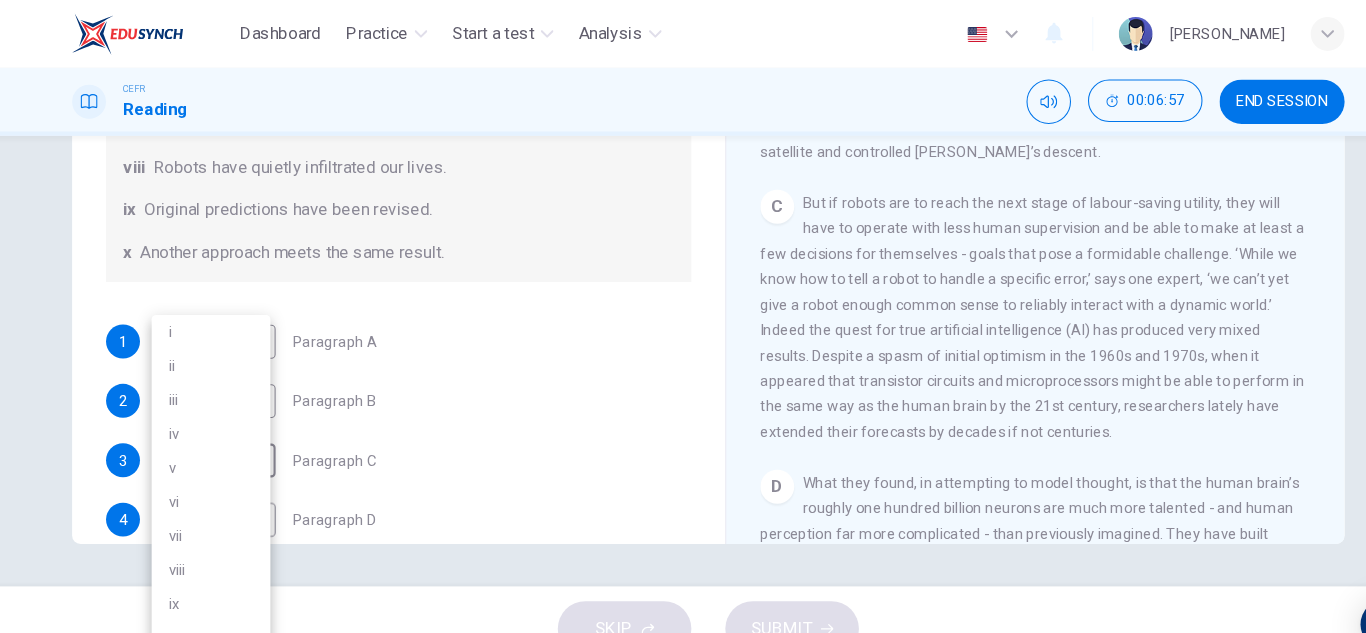 scroll, scrollTop: 0, scrollLeft: 0, axis: both 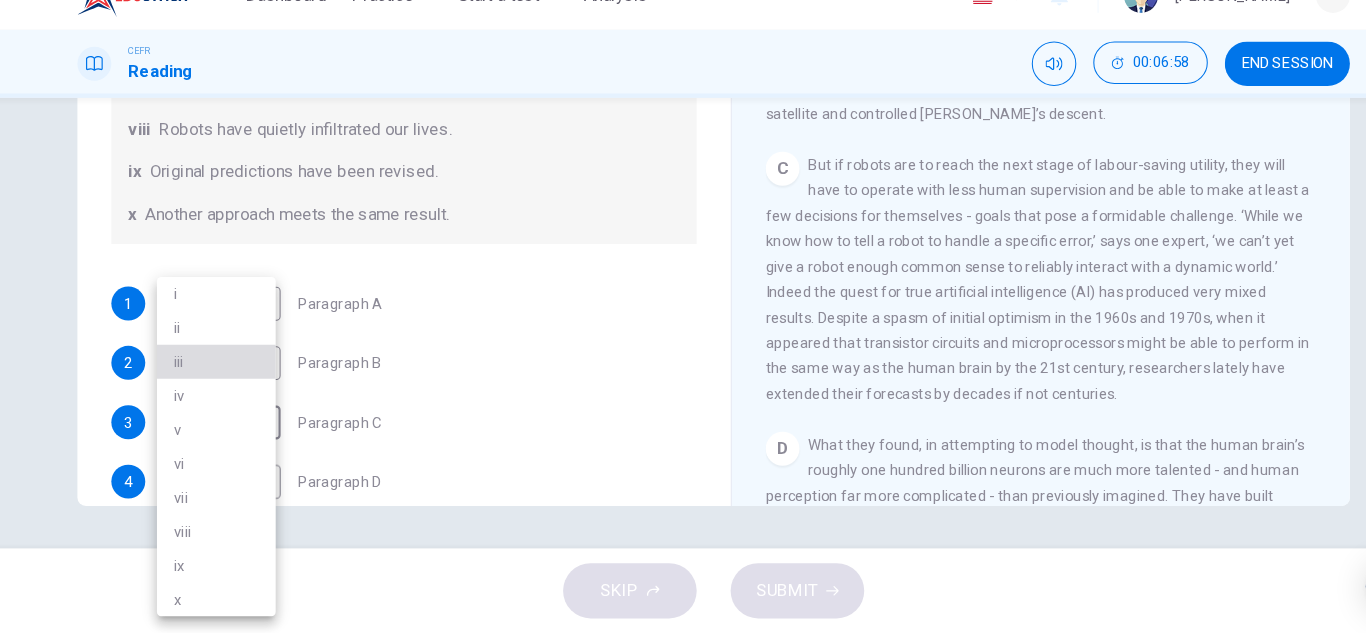 click on "iii" at bounding box center (214, 377) 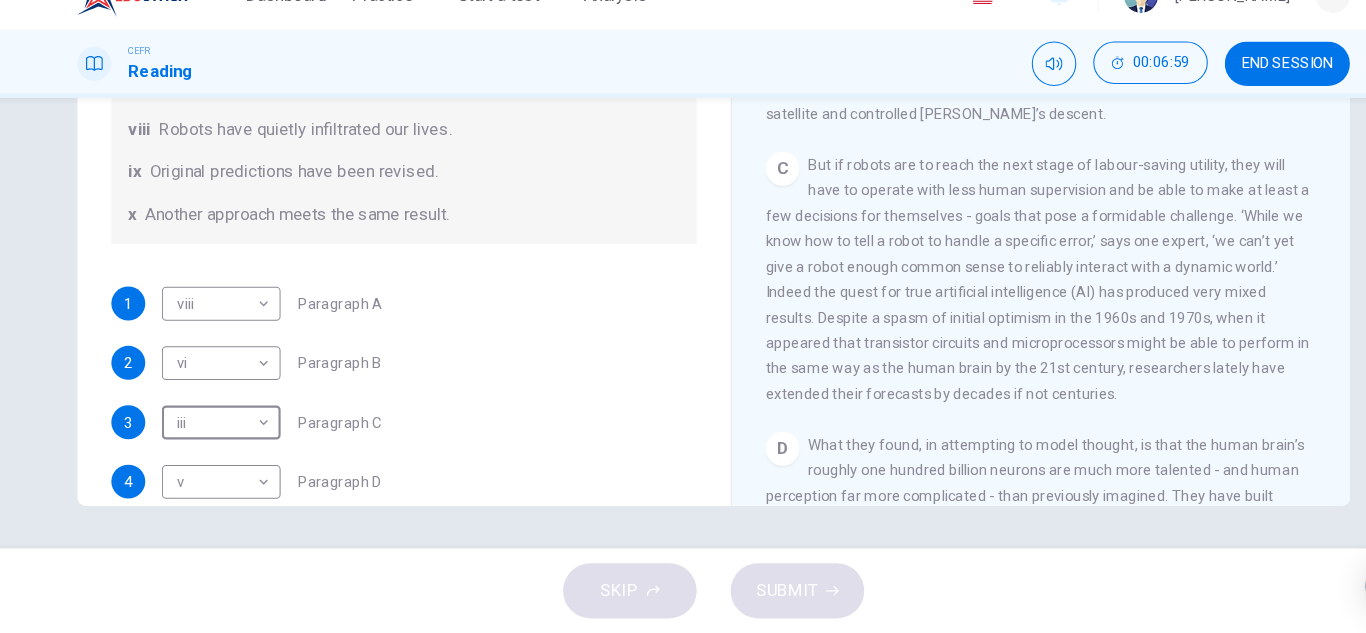 scroll, scrollTop: 385, scrollLeft: 0, axis: vertical 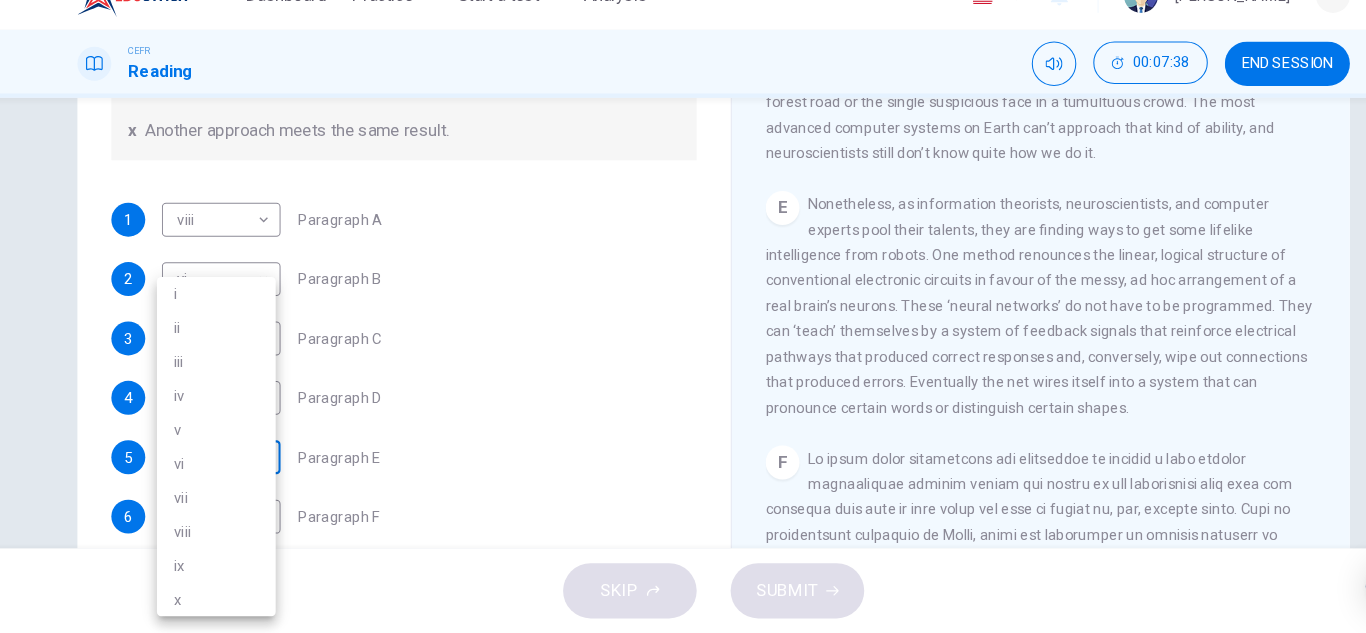click on "Dashboard Practice Start a test Analysis English en ​ CHUAH HELEN CEFR Reading 00:07:38 END SESSION Question 1 The Reading Passage has seven paragraphs  A-G .  From the list of headings below choose the most suitable heading for each
paragraph (A-F).
Write the appropriate numbers  (i-x)  in the boxes below. List of Headings i Some success has resulted from observing how the brain functions. ii Are we expecting too much from one robot? iii Scientists are examining the humanistic possibilities. iv There are judgements that robots cannot make. v Has the power of robots become too great? vi Human skills have been heightened with the help of robotics. vii There are some things we prefer the brain to control. viii Robots have quietly infiltrated our lives. ix Original predictions have been revised. x Another approach meets the same result. 1 viii viii ​ Paragraph A 2 vi vi ​ Paragraph B 3 iii iii ​ Paragraph C 4 v v ​ Paragraph D 5 ​ ​ Paragraph E 6 ​ ​ Paragraph F Robots CLICK TO ZOOM 1 A B C D E" at bounding box center [683, 316] 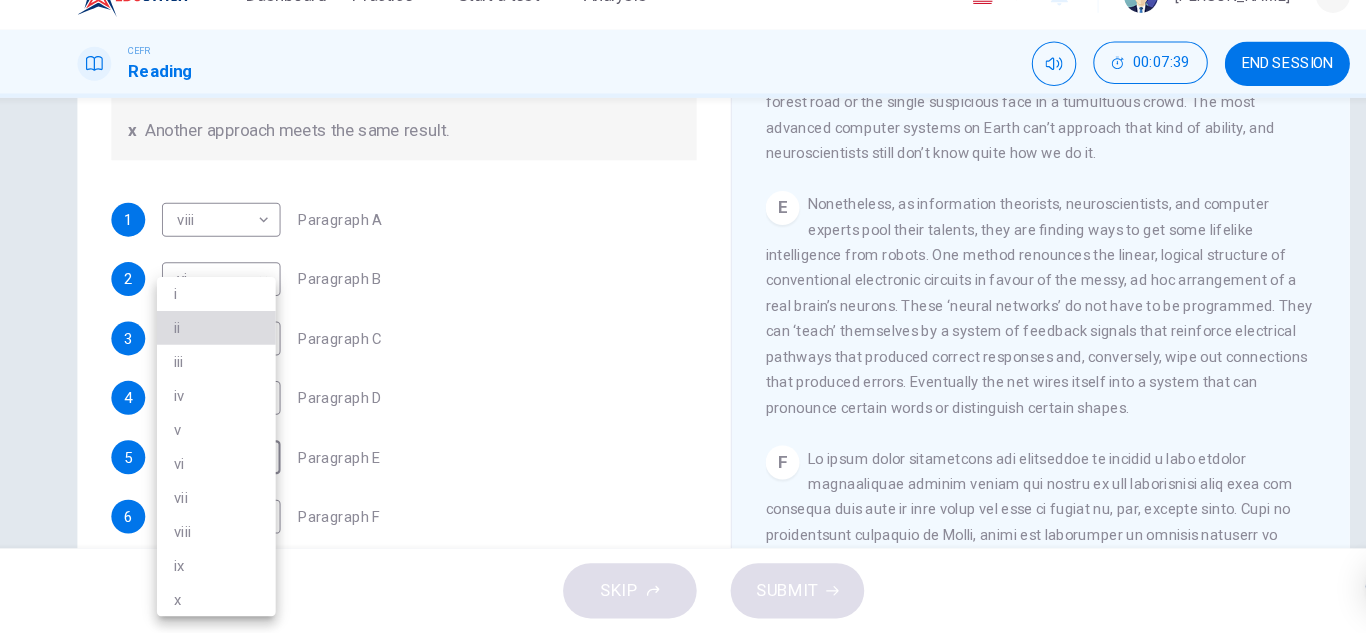 click on "ii" at bounding box center (214, 345) 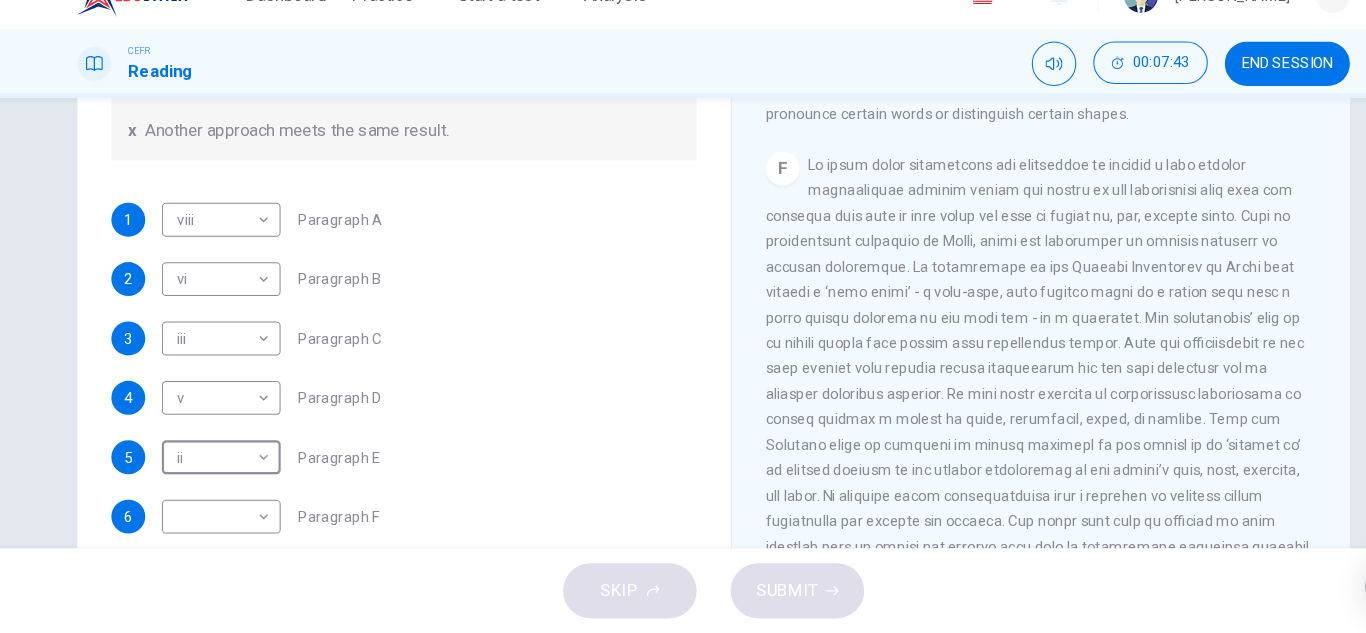 scroll, scrollTop: 1693, scrollLeft: 0, axis: vertical 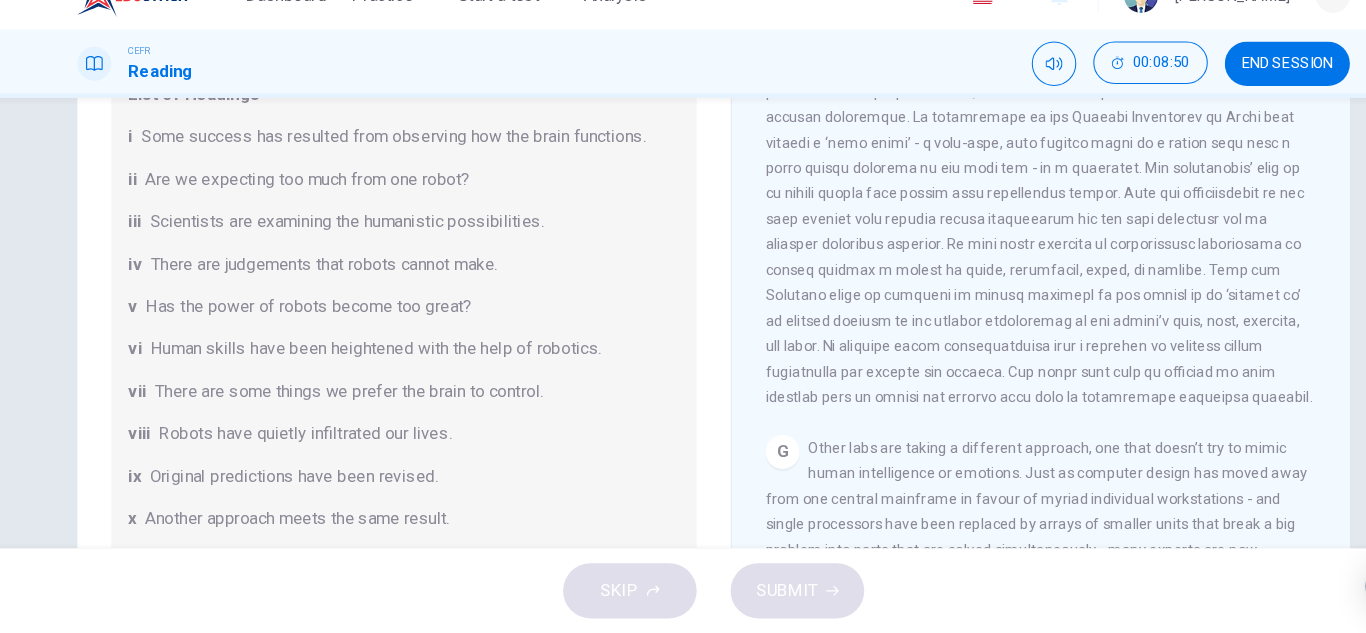 drag, startPoint x: 854, startPoint y: 280, endPoint x: 820, endPoint y: 326, distance: 57.201397 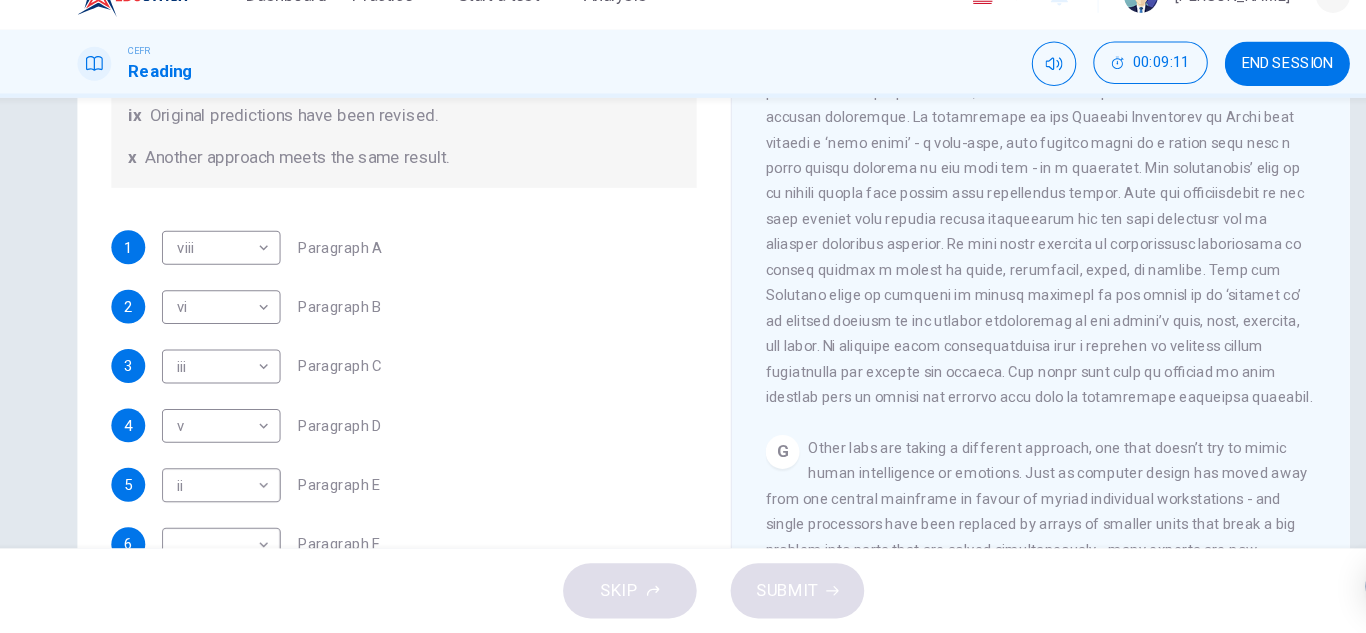 scroll, scrollTop: 350, scrollLeft: 0, axis: vertical 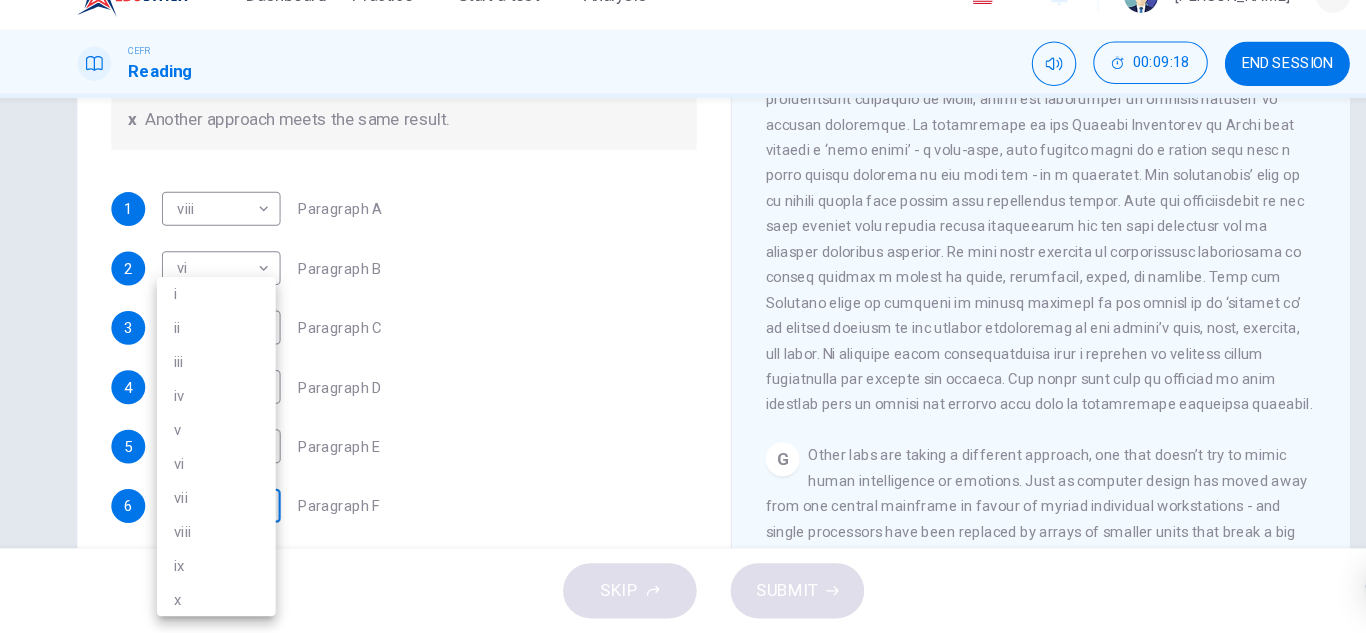 click on "Dashboard Practice Start a test Analysis English en ​ CHUAH HELEN CEFR Reading 00:09:18 END SESSION Question 1 The Reading Passage has seven paragraphs  A-G .  From the list of headings below choose the most suitable heading for each
paragraph (A-F).
Write the appropriate numbers  (i-x)  in the boxes below. List of Headings i Some success has resulted from observing how the brain functions. ii Are we expecting too much from one robot? iii Scientists are examining the humanistic possibilities. iv There are judgements that robots cannot make. v Has the power of robots become too great? vi Human skills have been heightened with the help of robotics. vii There are some things we prefer the brain to control. viii Robots have quietly infiltrated our lives. ix Original predictions have been revised. x Another approach meets the same result. 1 viii viii ​ Paragraph A 2 vi vi ​ Paragraph B 3 iii iii ​ Paragraph C 4 v v ​ Paragraph D 5 ii ii ​ Paragraph E 6 ​ ​ Paragraph F Robots CLICK TO ZOOM 1 A B C D" at bounding box center [683, 316] 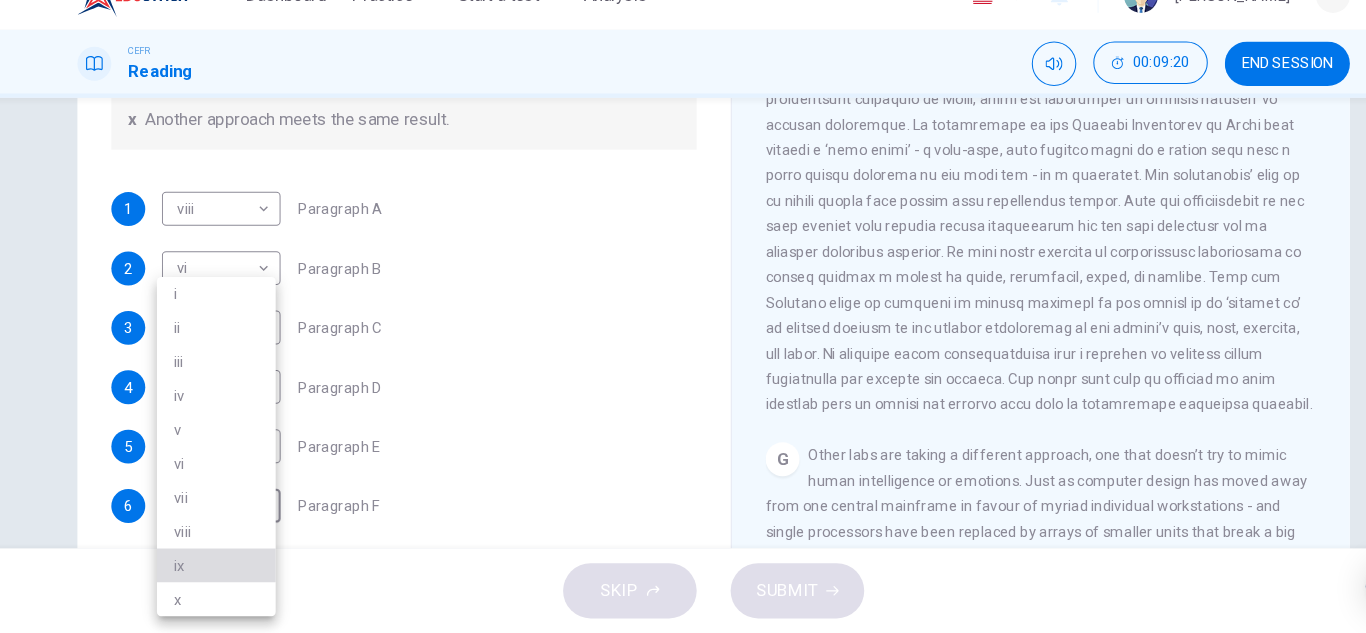 click on "ix" at bounding box center [214, 569] 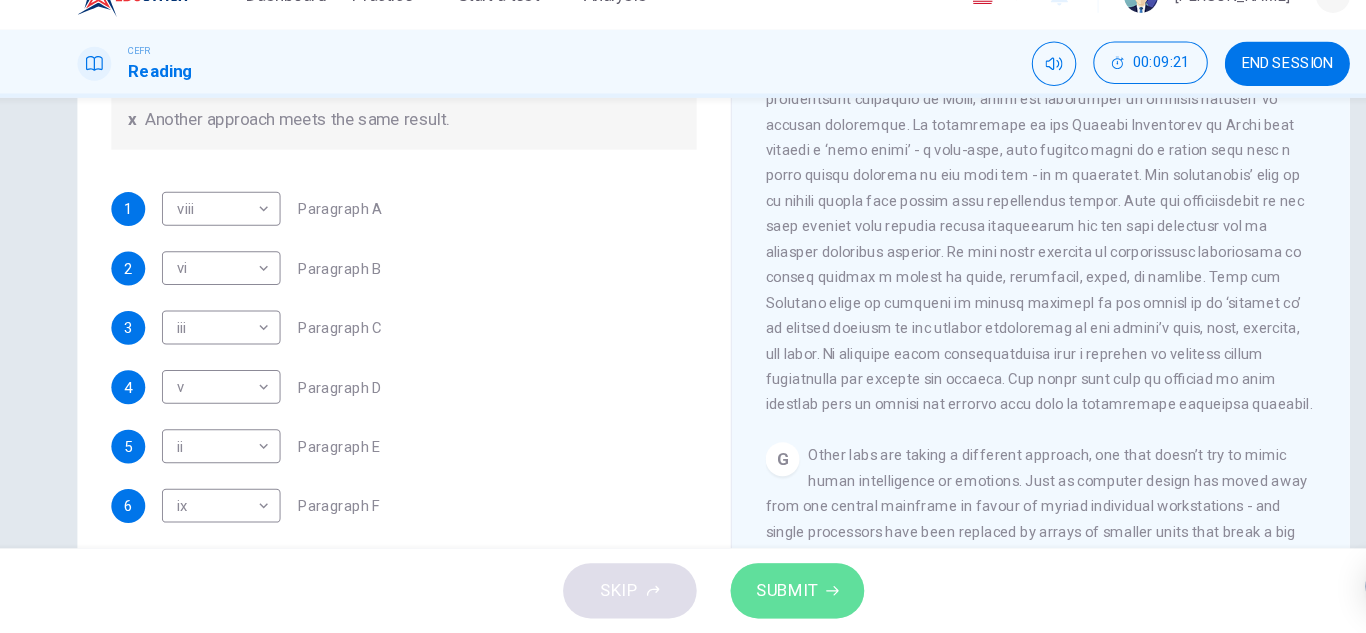 click on "SUBMIT" at bounding box center [752, 593] 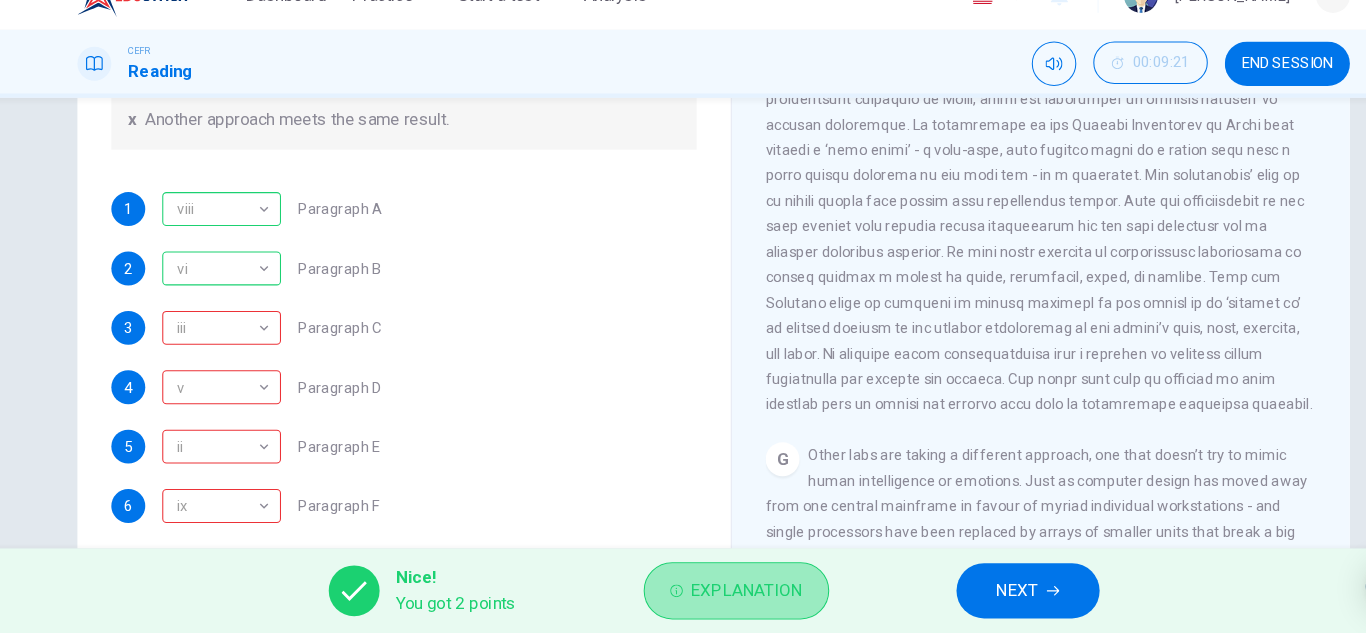 click on "Explanation" at bounding box center (714, 593) 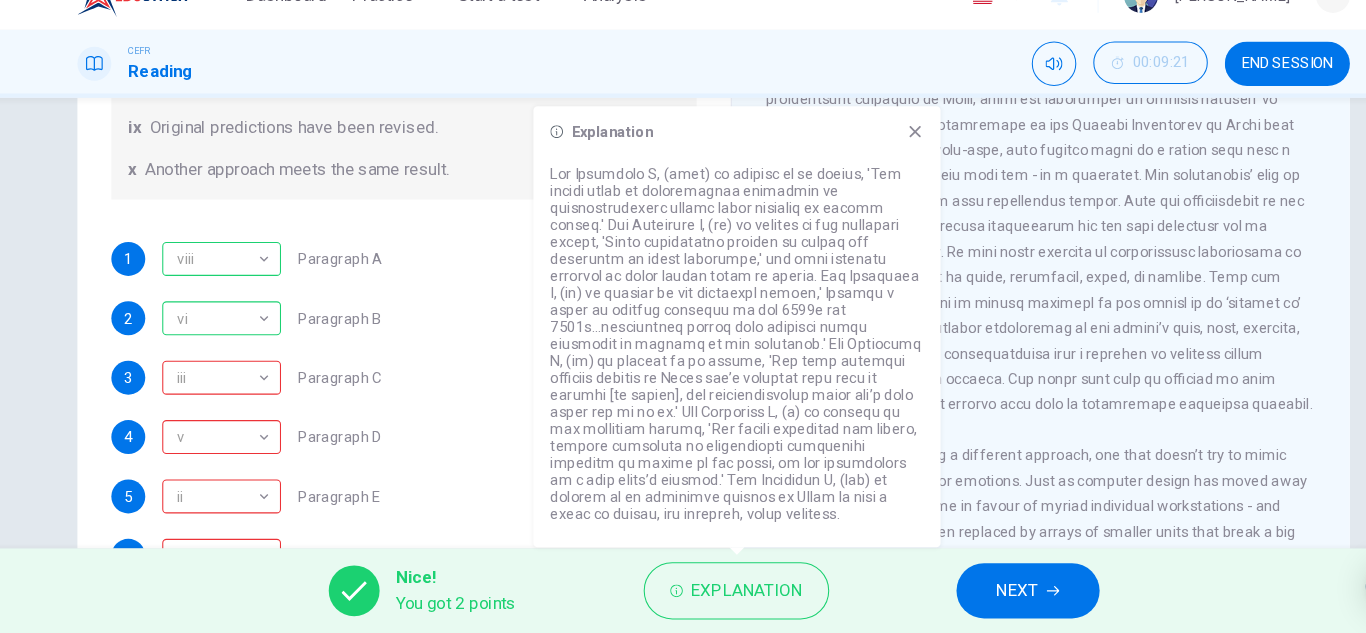 scroll, scrollTop: 385, scrollLeft: 0, axis: vertical 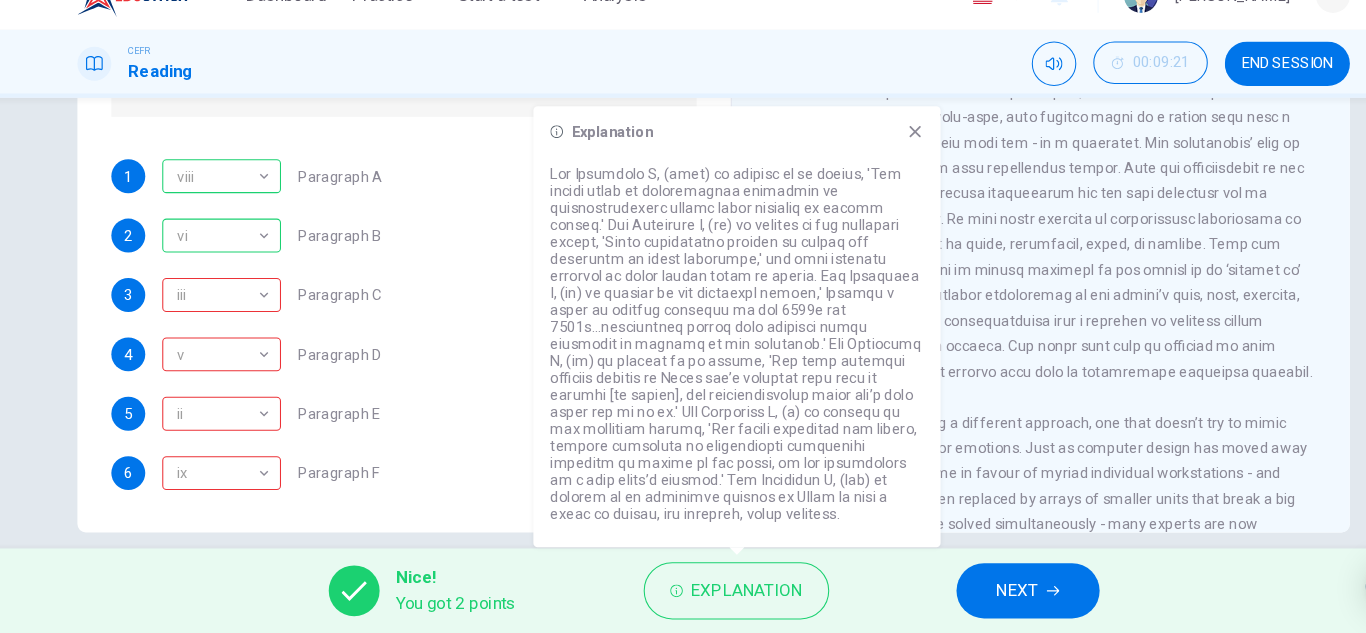 drag, startPoint x: 630, startPoint y: 472, endPoint x: 721, endPoint y: 481, distance: 91.44397 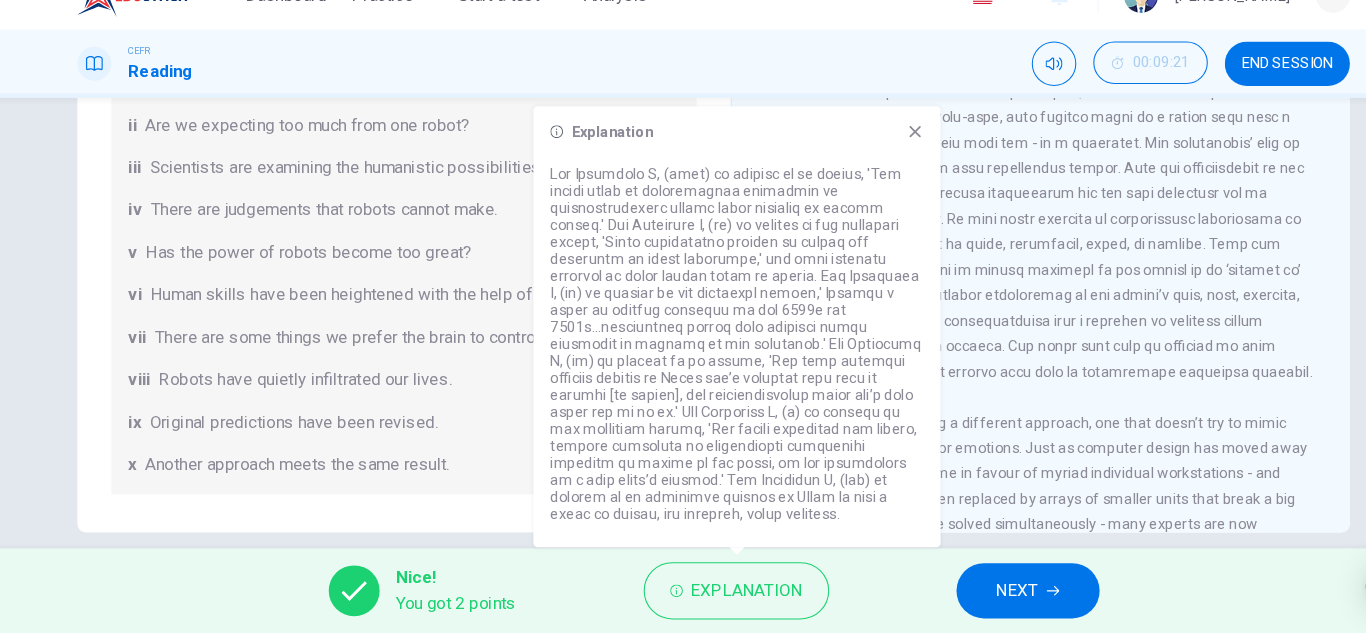 scroll, scrollTop: 0, scrollLeft: 0, axis: both 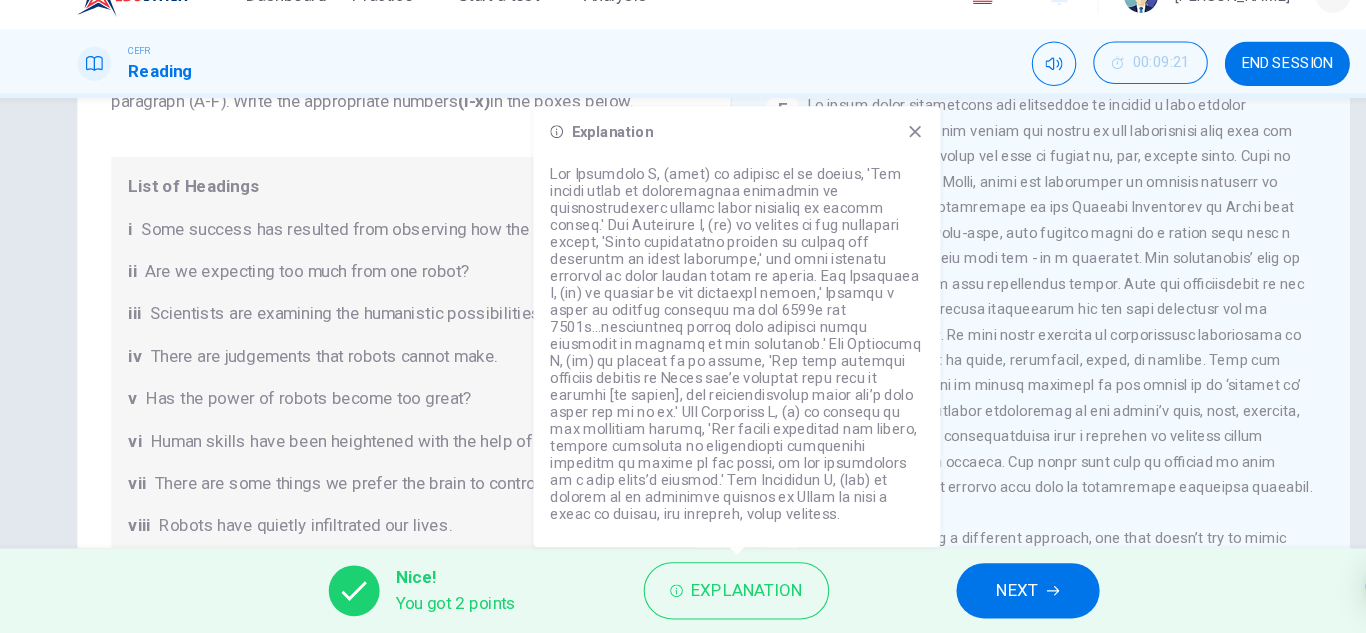 click on "There are judgements that robots cannot make." at bounding box center (315, 372) 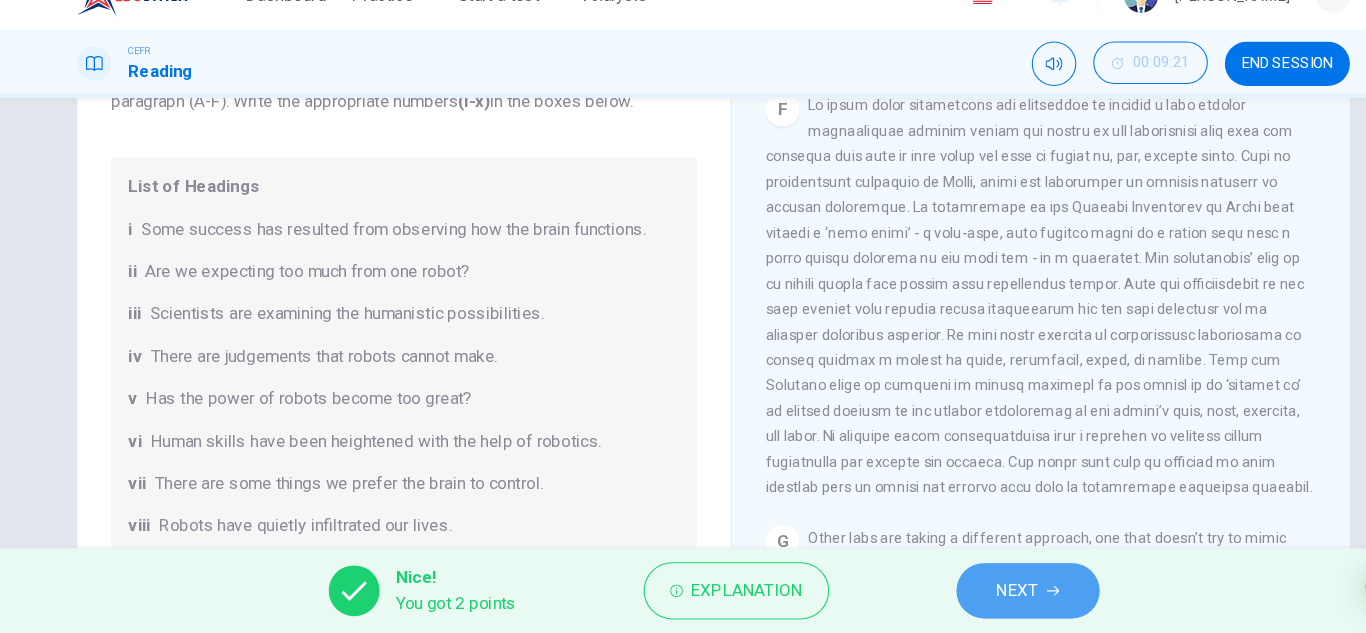 click on "NEXT" at bounding box center (979, 593) 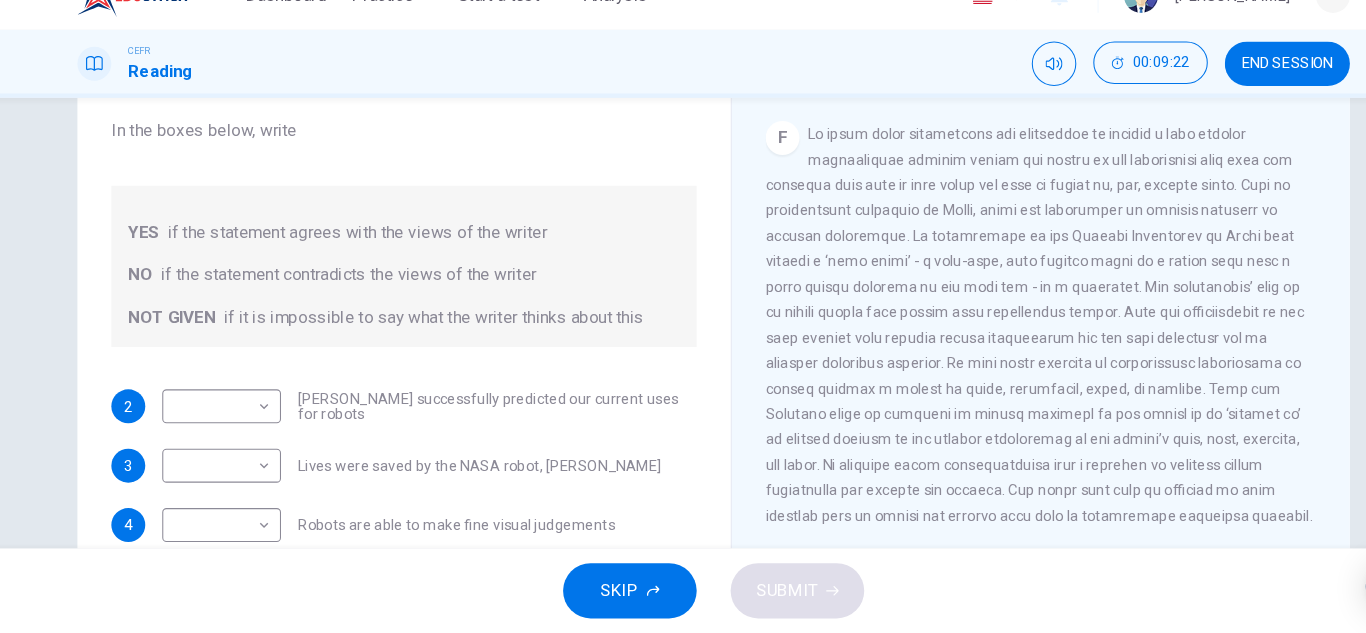 scroll, scrollTop: 188, scrollLeft: 0, axis: vertical 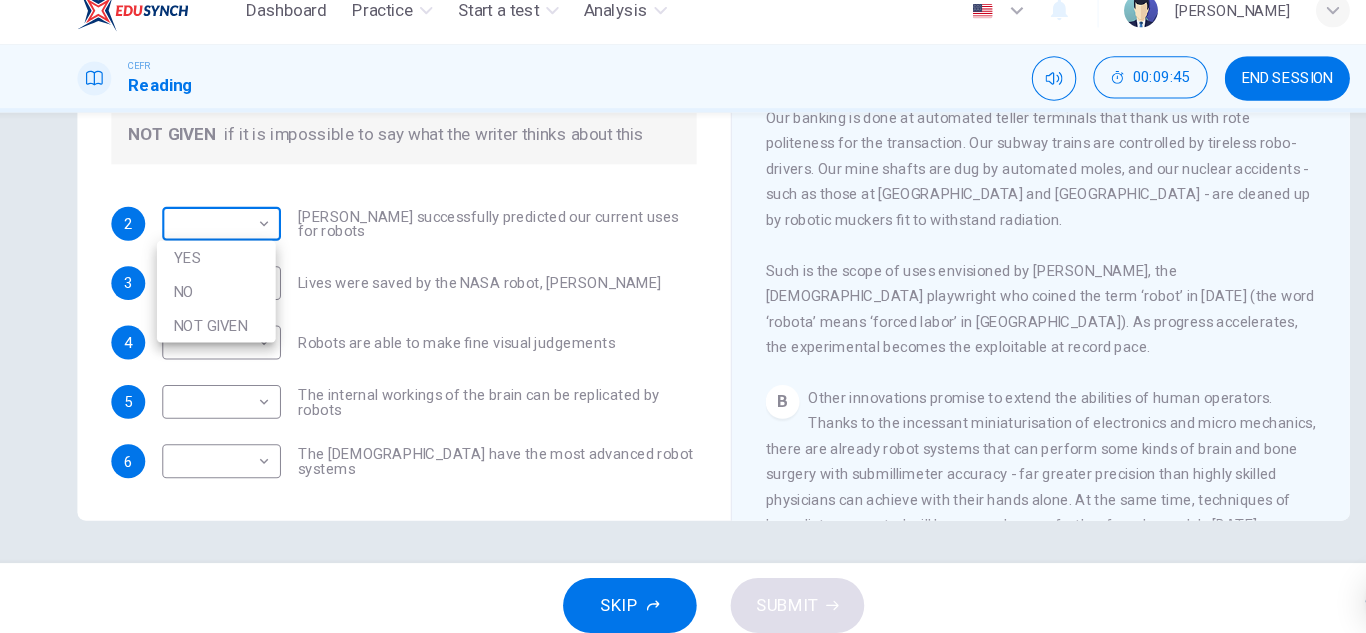 click on "Dashboard Practice Start a test Analysis English en ​ CHUAH HELEN CEFR Reading 00:09:45 END SESSION Questions 2 - 6 Do the following statements agree with the information given in the Reading Passage?  In the boxes below, write YES if the statement agrees with the views of the writer NO if the statement contradicts the views of the writer NOT GIVEN if it is impossible to say what the writer thinks about this 2 ​ ​ Karel Capek successfully predicted our current uses for robots 3 ​ ​ Lives were saved by the NASA robot, Dante 4 ​ ​ Robots are able to make fine visual judgements 5 ​ ​ The internal workings of the brain can be replicated by robots 6 ​ ​ The Japanese have the most advanced robot systems Robots CLICK TO ZOOM Click to Zoom 1 A  Such is the scope of uses envisioned by Karel Capek, the Czech playwright who coined the term ‘robot’ in 1920 (the word ‘robota’ means ‘forced labor’ in Czech). As progress accelerates, the experimental becomes the exploitable at record pace." at bounding box center [683, 316] 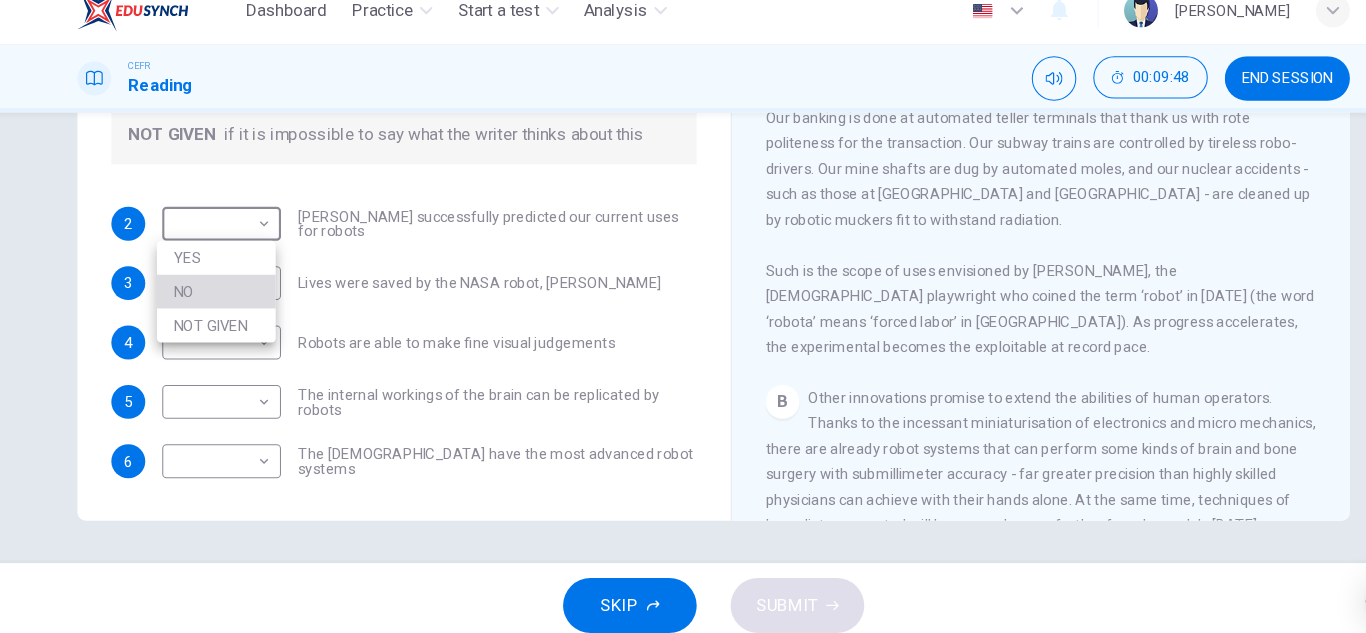 click on "NO" at bounding box center (214, 297) 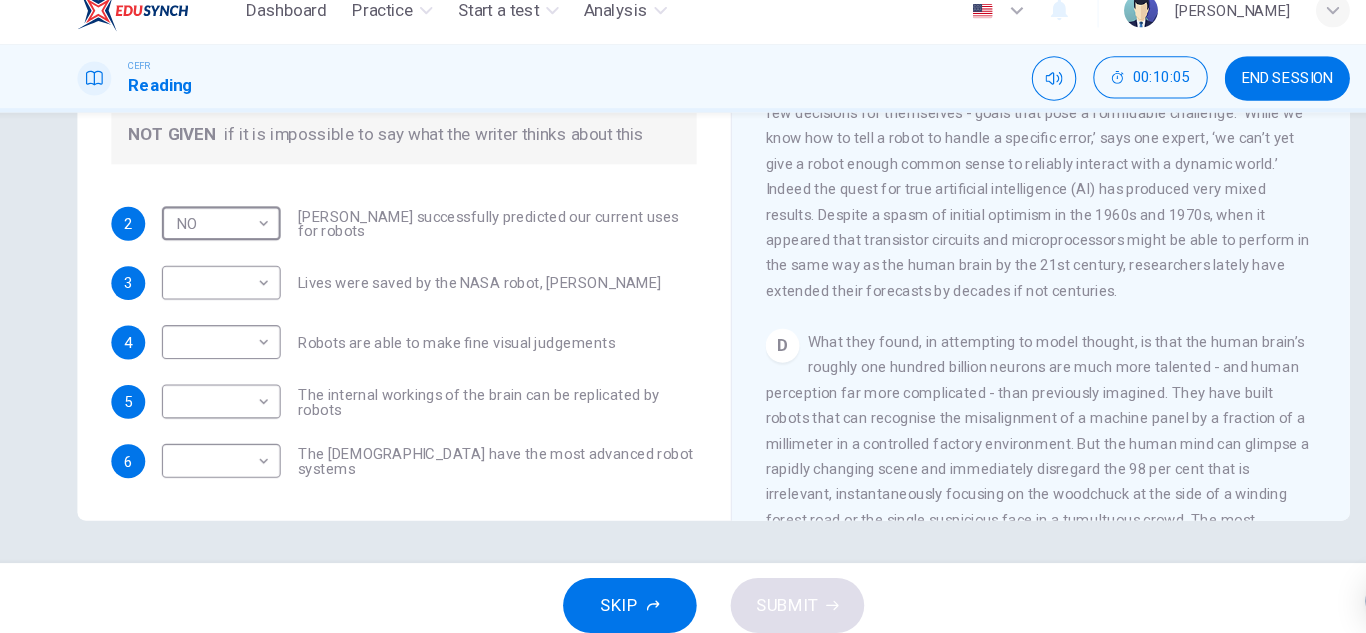 scroll, scrollTop: 980, scrollLeft: 0, axis: vertical 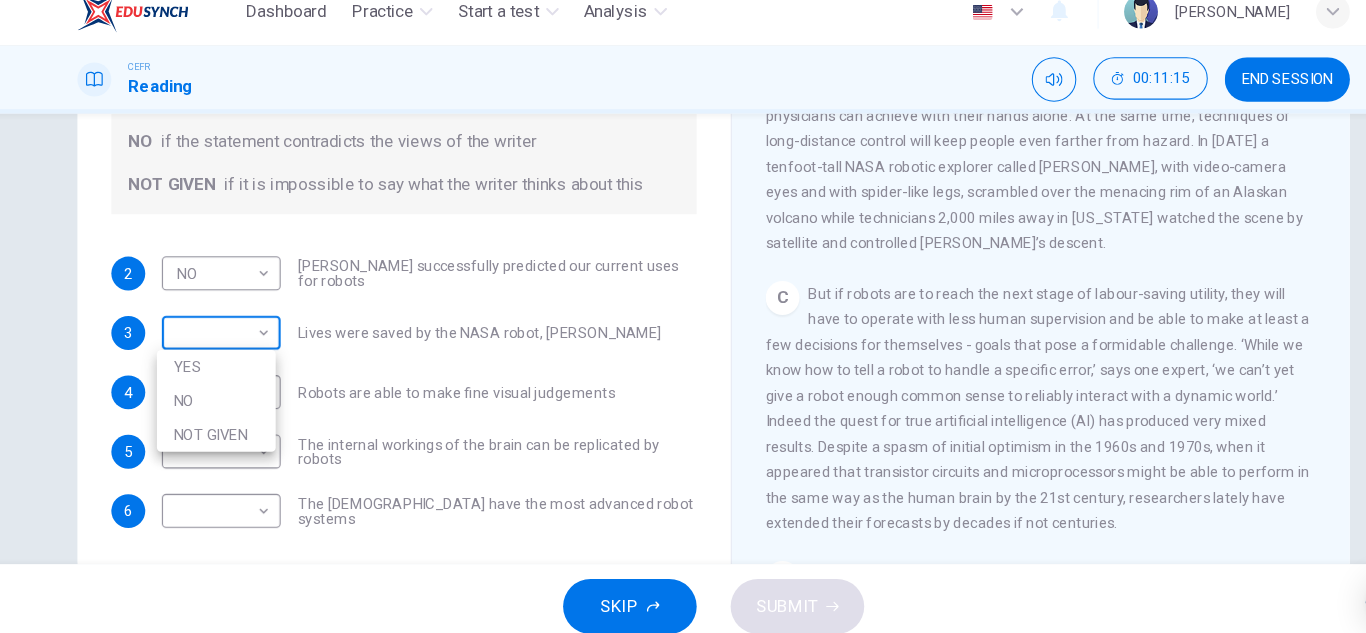 click on "Dashboard Practice Start a test Analysis English en ​ CHUAH HELEN CEFR Reading 00:11:15 END SESSION Questions 2 - 6 Do the following statements agree with the information given in the Reading Passage?  In the boxes below, write YES if the statement agrees with the views of the writer NO if the statement contradicts the views of the writer NOT GIVEN if it is impossible to say what the writer thinks about this 2 NO NO ​ Karel Capek successfully predicted our current uses for robots 3 ​ ​ Lives were saved by the NASA robot, Dante 4 ​ ​ Robots are able to make fine visual judgements 5 ​ ​ The internal workings of the brain can be replicated by robots 6 ​ ​ The Japanese have the most advanced robot systems Robots CLICK TO ZOOM Click to Zoom 1 A B C D E F G SKIP SUBMIT EduSynch - Online Language Proficiency Testing
Dashboard Practice Start a test Analysis Notifications © Copyright  2025 YES NO NOT GIVEN" at bounding box center (683, 316) 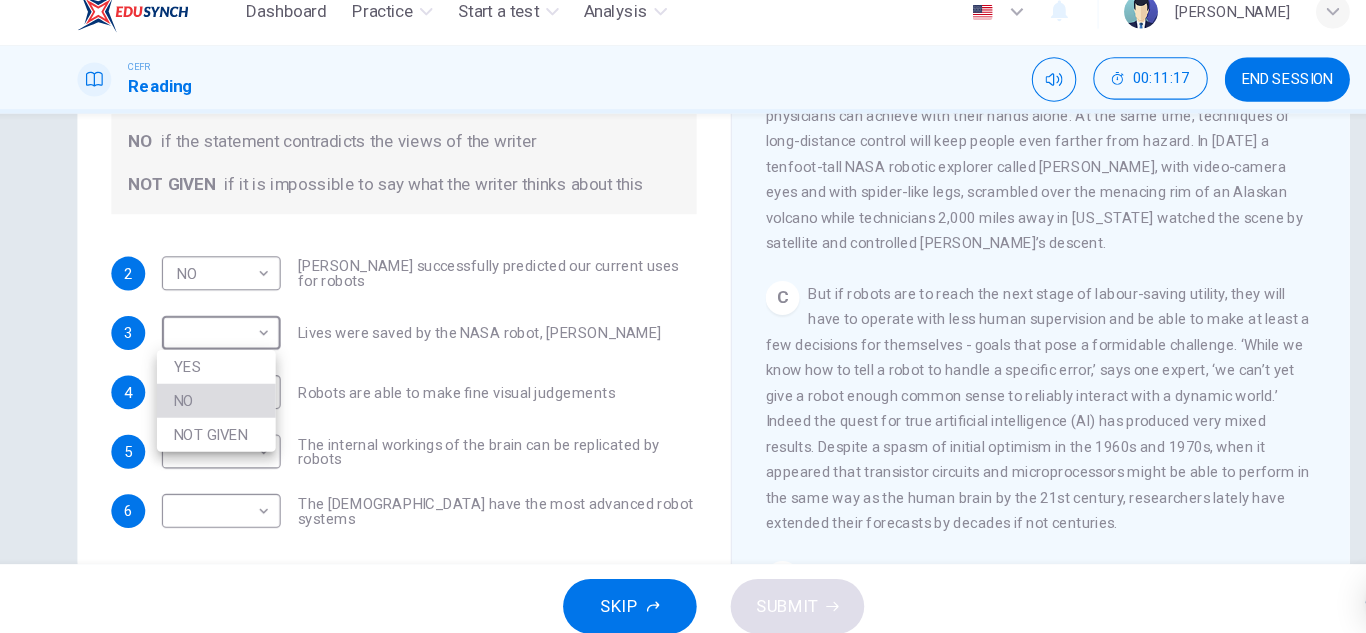 click on "NO" at bounding box center (214, 399) 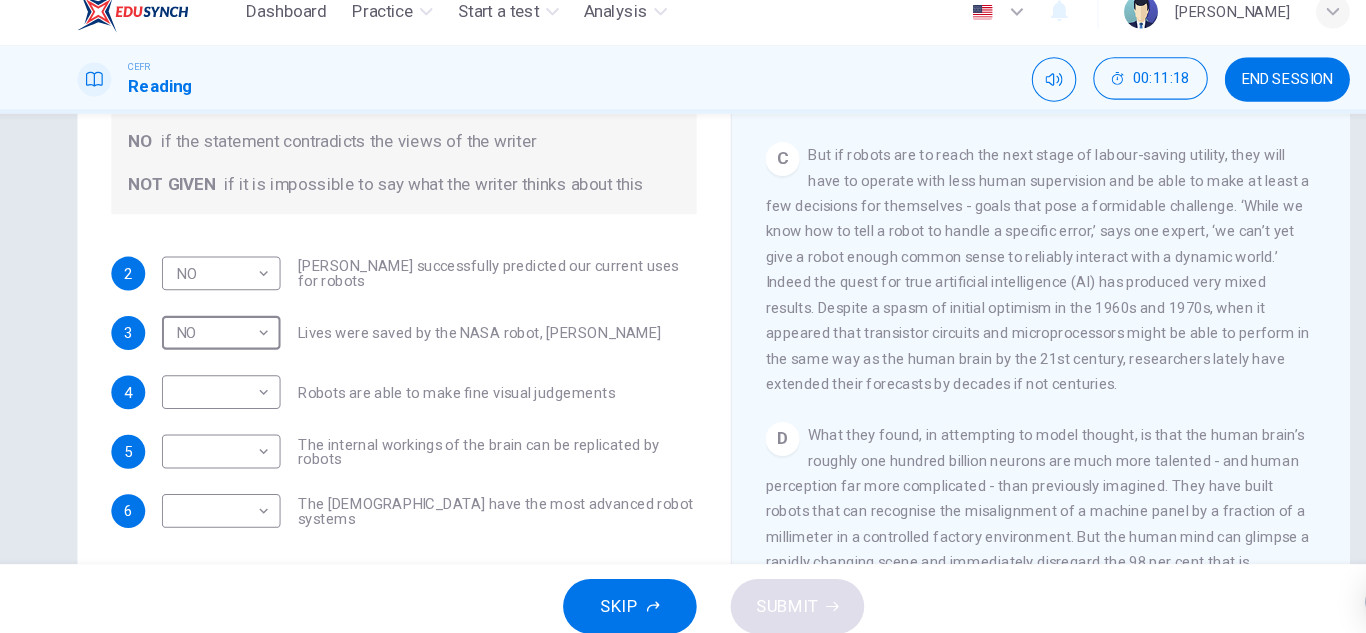 scroll, scrollTop: 939, scrollLeft: 0, axis: vertical 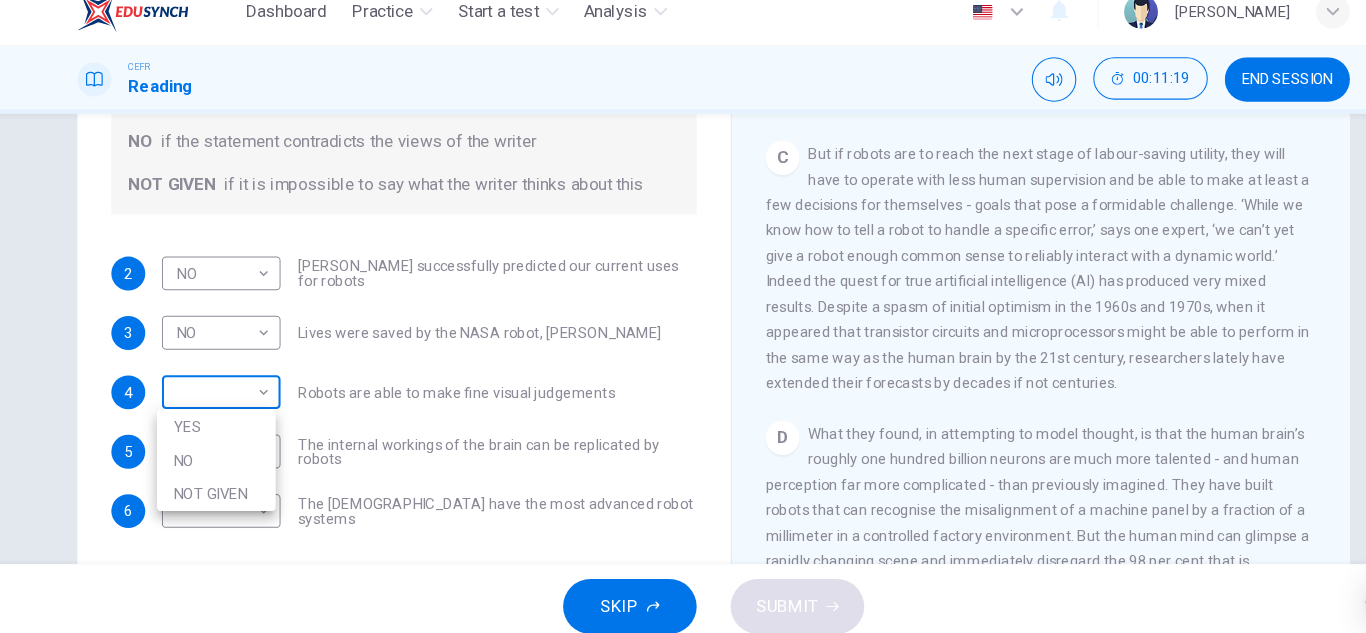 click on "Dashboard Practice Start a test Analysis English en ​ CHUAH HELEN CEFR Reading 00:11:19 END SESSION Questions 2 - 6 Do the following statements agree with the information given in the Reading Passage?  In the boxes below, write YES if the statement agrees with the views of the writer NO if the statement contradicts the views of the writer NOT GIVEN if it is impossible to say what the writer thinks about this 2 NO NO ​ Karel Capek successfully predicted our current uses for robots 3 NO NO ​ Lives were saved by the NASA robot, Dante 4 ​ ​ Robots are able to make fine visual judgements 5 ​ ​ The internal workings of the brain can be replicated by robots 6 ​ ​ The Japanese have the most advanced robot systems Robots CLICK TO ZOOM Click to Zoom 1 A B C D E F G SKIP SUBMIT EduSynch - Online Language Proficiency Testing
Dashboard Practice Start a test Analysis Notifications © Copyright  2025 YES NO NOT GIVEN" at bounding box center [683, 316] 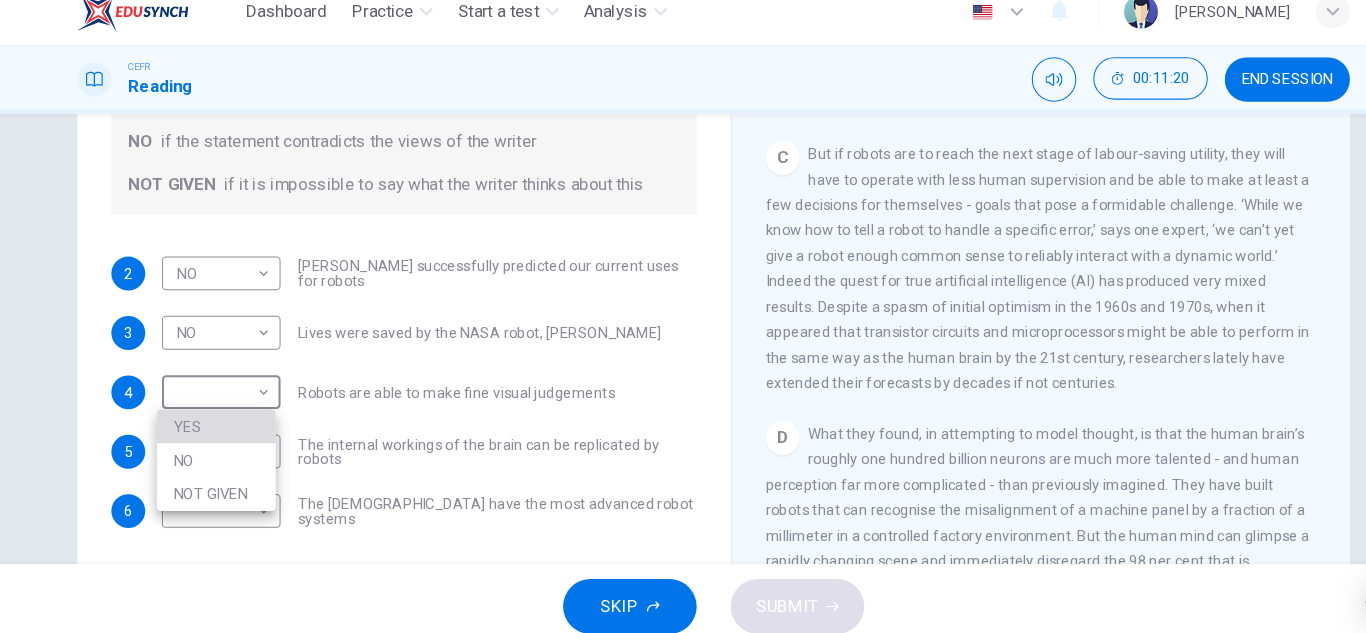 click on "YES" at bounding box center (214, 423) 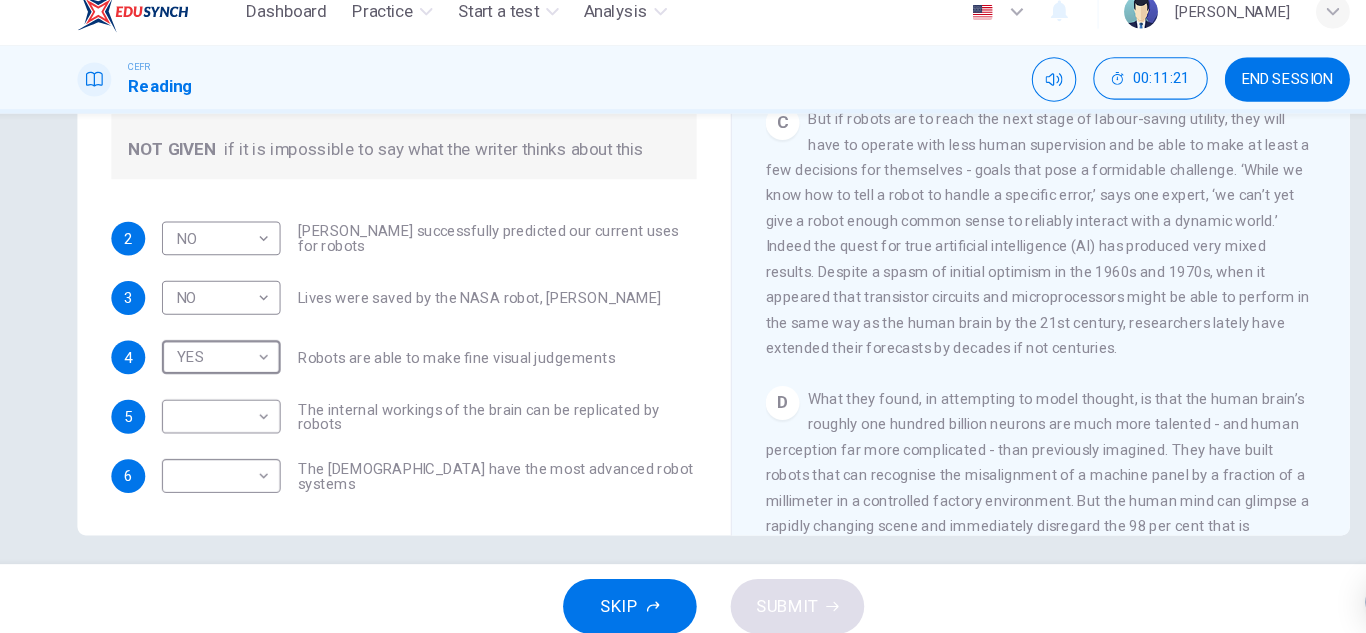 scroll, scrollTop: 350, scrollLeft: 0, axis: vertical 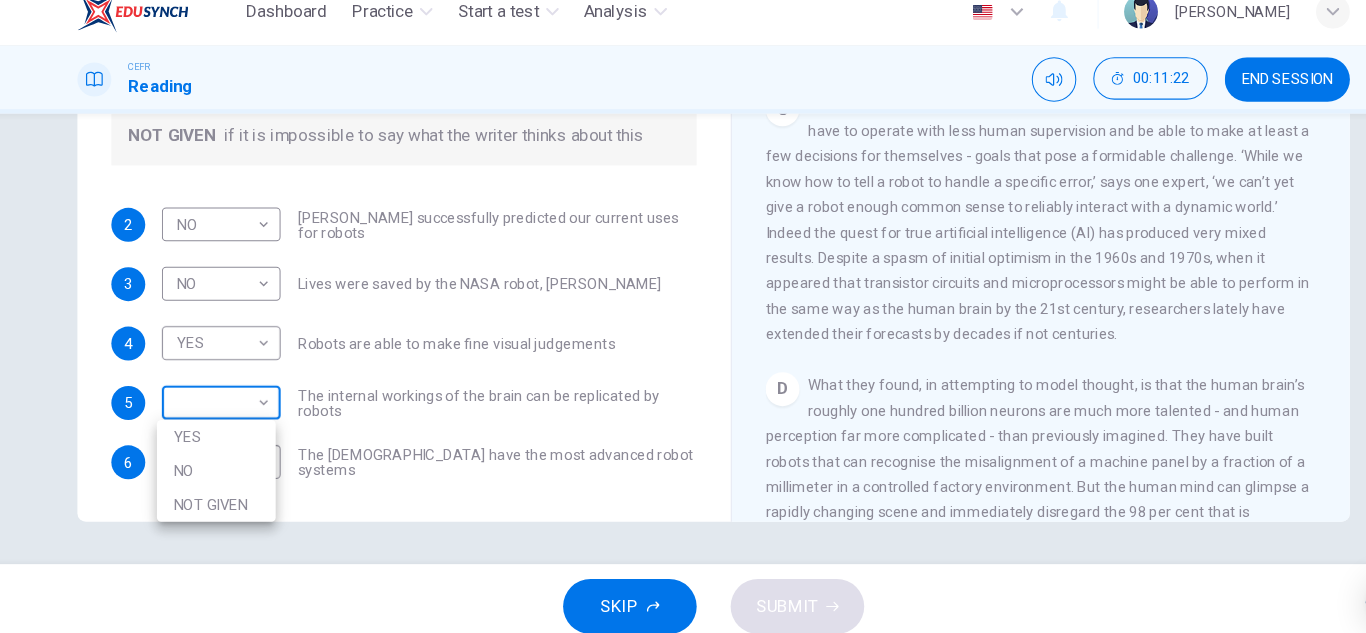 click on "Dashboard Practice Start a test Analysis English en ​ CHUAH HELEN CEFR Reading 00:11:22 END SESSION Questions 2 - 6 Do the following statements agree with the information given in the Reading Passage?  In the boxes below, write YES if the statement agrees with the views of the writer NO if the statement contradicts the views of the writer NOT GIVEN if it is impossible to say what the writer thinks about this 2 NO NO ​ Karel Capek successfully predicted our current uses for robots 3 NO NO ​ Lives were saved by the NASA robot, Dante 4 YES YES ​ Robots are able to make fine visual judgements 5 ​ ​ The internal workings of the brain can be replicated by robots 6 ​ ​ The Japanese have the most advanced robot systems Robots CLICK TO ZOOM Click to Zoom 1 A B C D E F G SKIP SUBMIT EduSynch - Online Language Proficiency Testing
Dashboard Practice Start a test Analysis Notifications © Copyright  2025 YES NO NOT GIVEN" at bounding box center (683, 316) 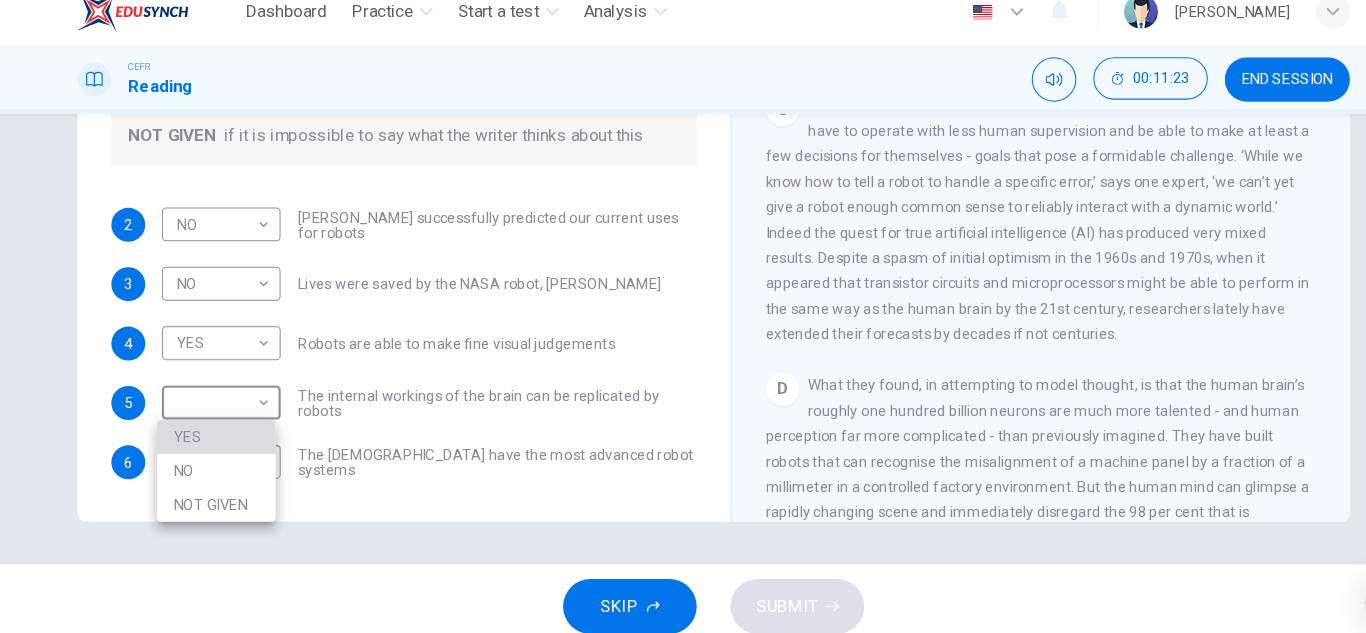 click on "YES" at bounding box center (214, 433) 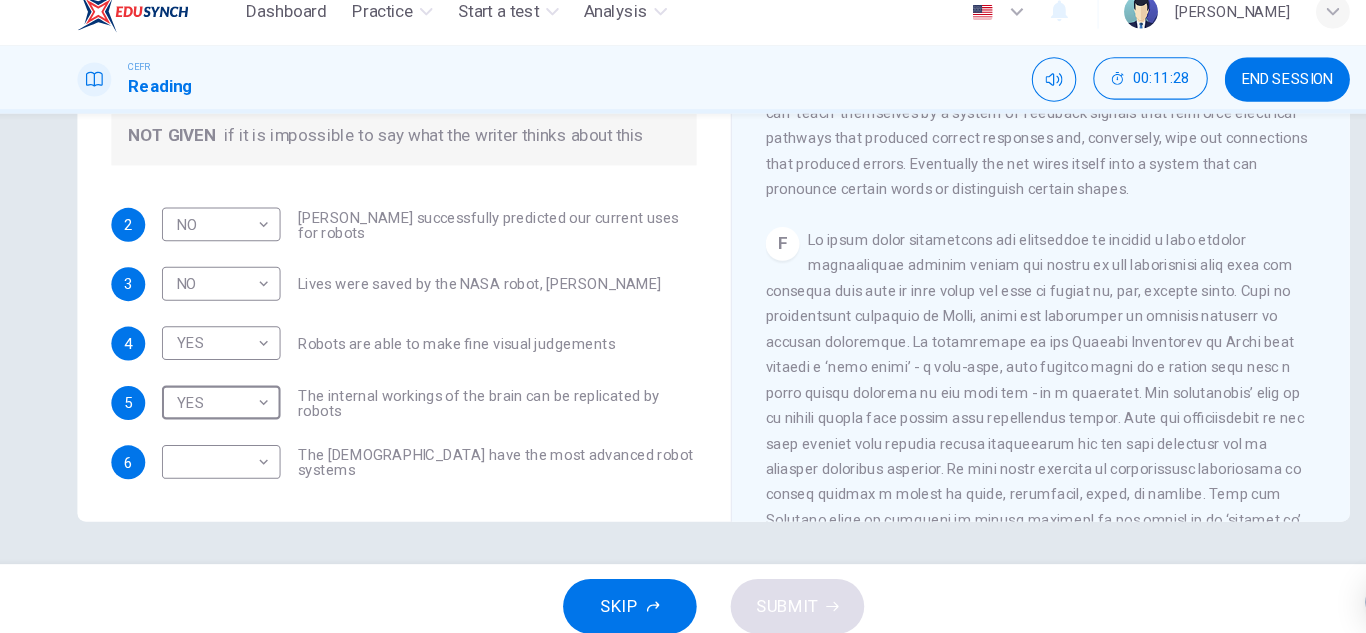 scroll, scrollTop: 1581, scrollLeft: 0, axis: vertical 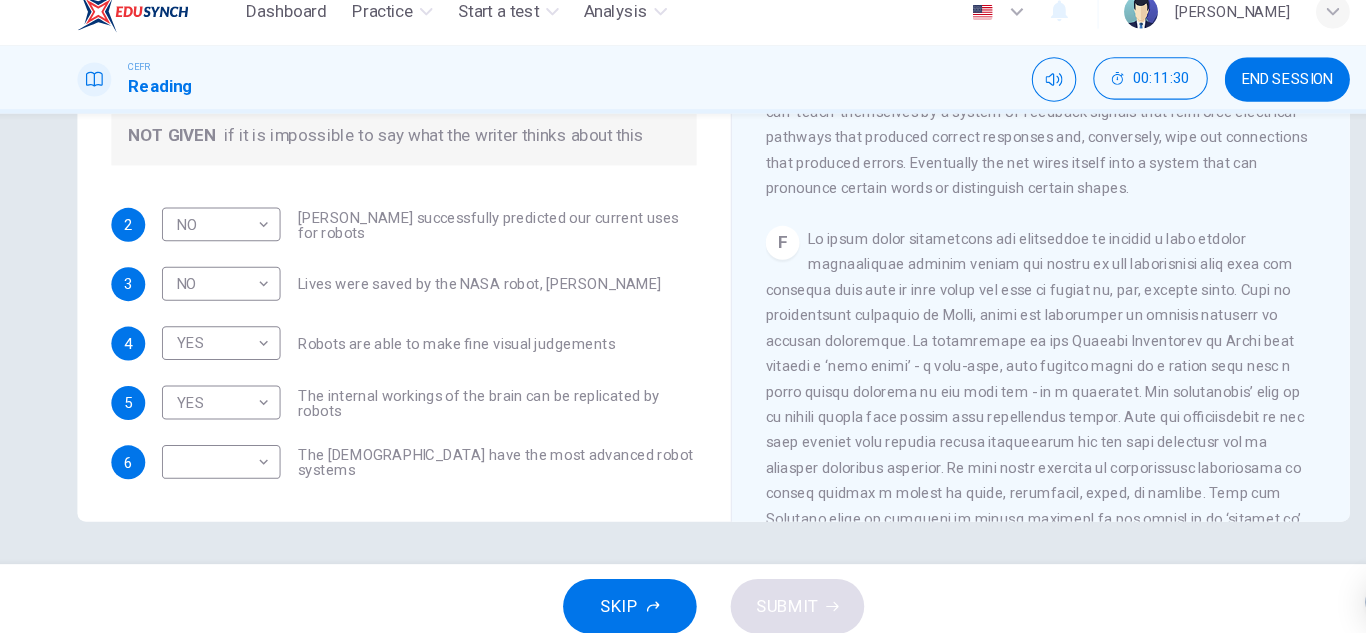 drag, startPoint x: 934, startPoint y: 399, endPoint x: 968, endPoint y: 407, distance: 34.928497 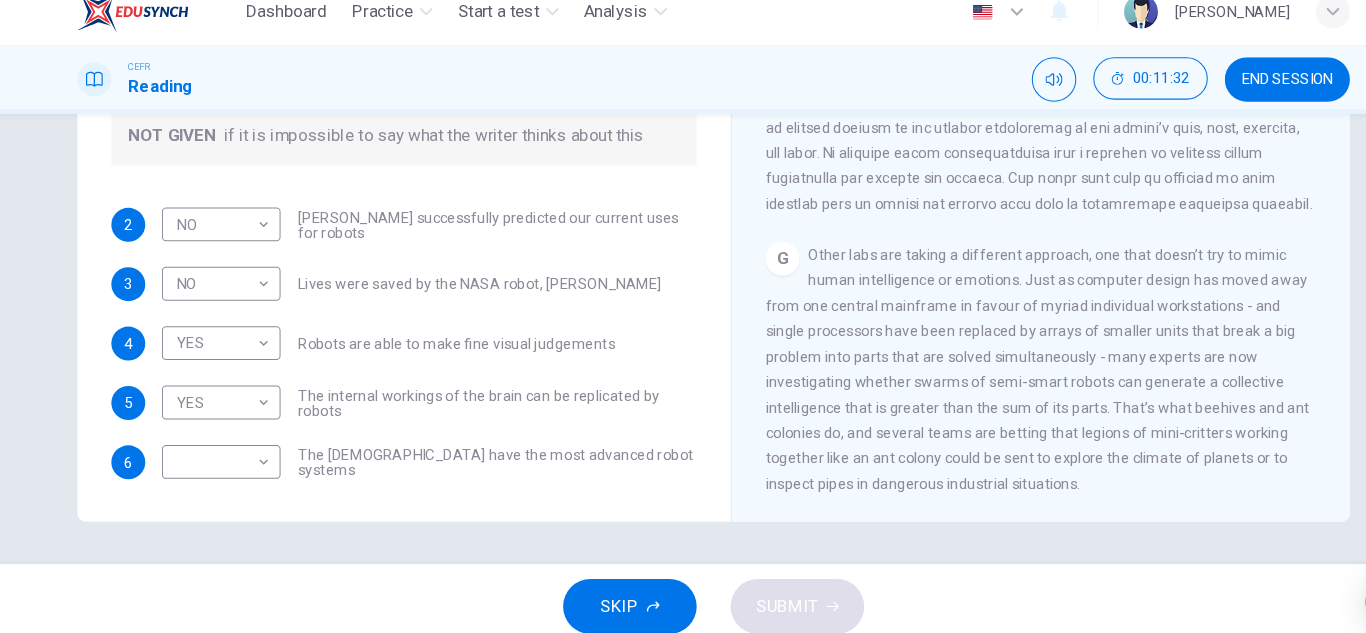 scroll, scrollTop: 2056, scrollLeft: 0, axis: vertical 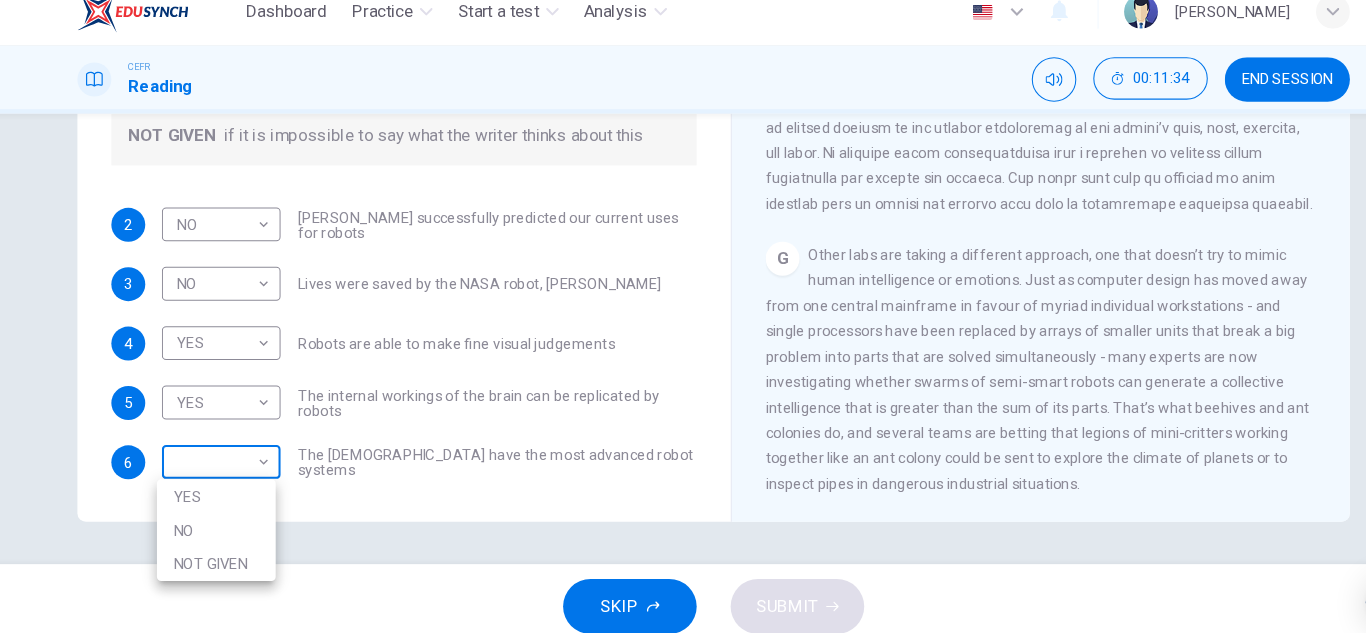 click on "Dashboard Practice Start a test Analysis English en ​ CHUAH HELEN CEFR Reading 00:11:34 END SESSION Questions 2 - 6 Do the following statements agree with the information given in the Reading Passage?  In the boxes below, write YES if the statement agrees with the views of the writer NO if the statement contradicts the views of the writer NOT GIVEN if it is impossible to say what the writer thinks about this 2 NO NO ​ Karel Capek successfully predicted our current uses for robots 3 NO NO ​ Lives were saved by the NASA robot, Dante 4 YES YES ​ Robots are able to make fine visual judgements 5 YES YES ​ The internal workings of the brain can be replicated by robots 6 ​ ​ The Japanese have the most advanced robot systems Robots CLICK TO ZOOM Click to Zoom 1 A B C D E F G SKIP SUBMIT EduSynch - Online Language Proficiency Testing
Dashboard Practice Start a test Analysis Notifications © Copyright  2025 YES NO NOT GIVEN" at bounding box center [683, 316] 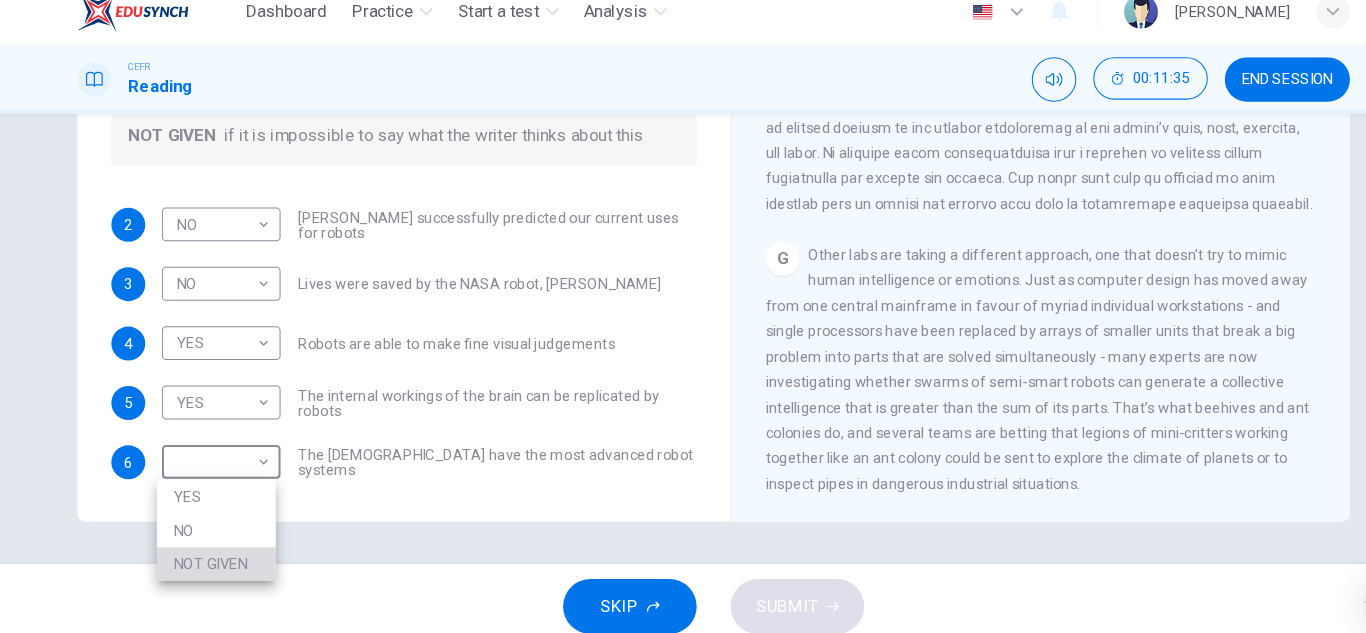 click on "NOT GIVEN" at bounding box center [214, 553] 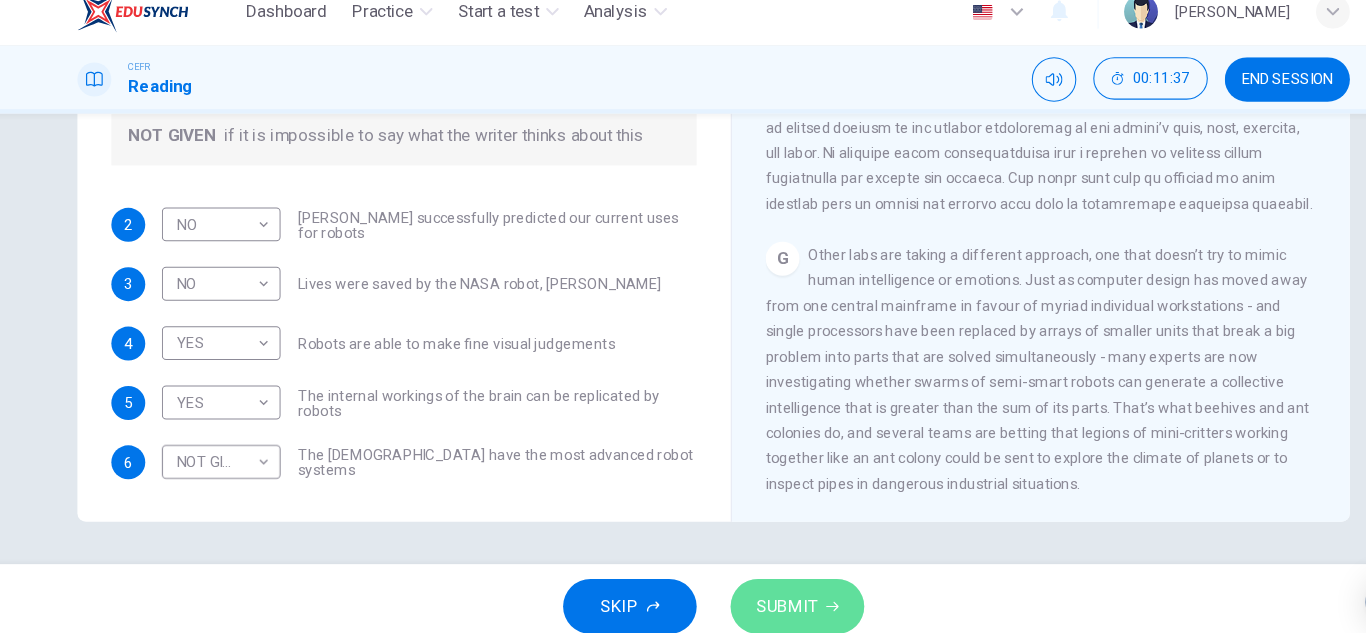 click on "SUBMIT" at bounding box center (762, 593) 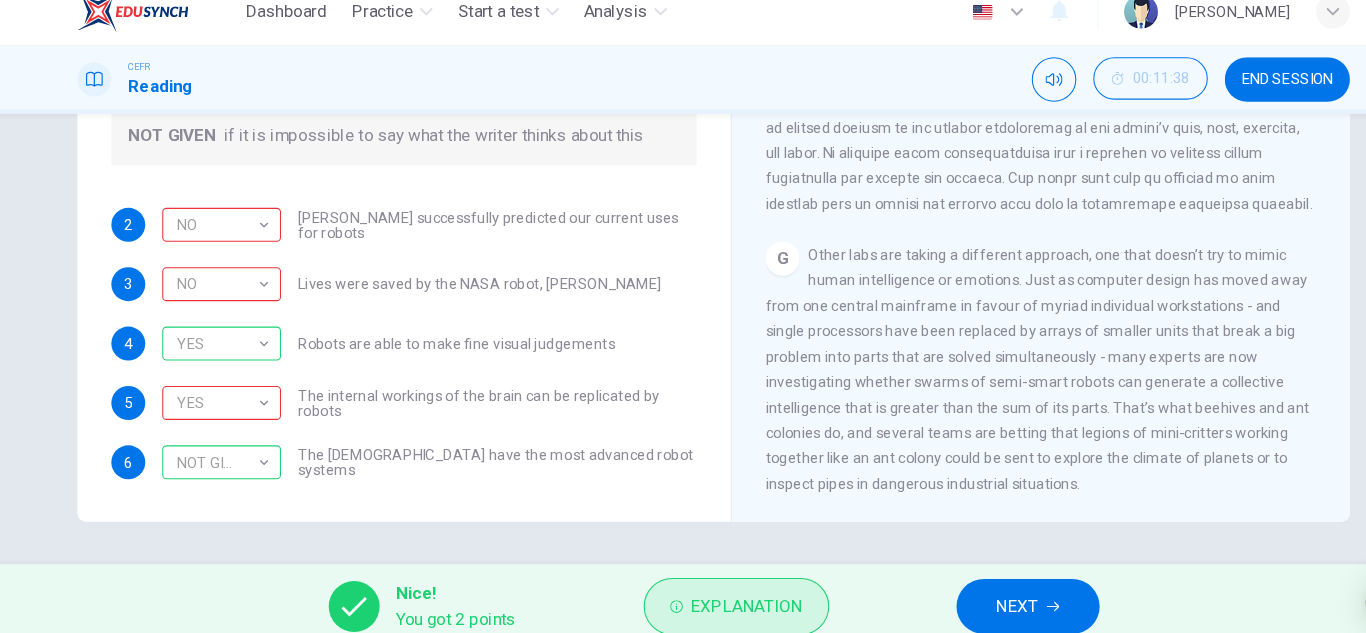 click on "Explanation" at bounding box center (714, 593) 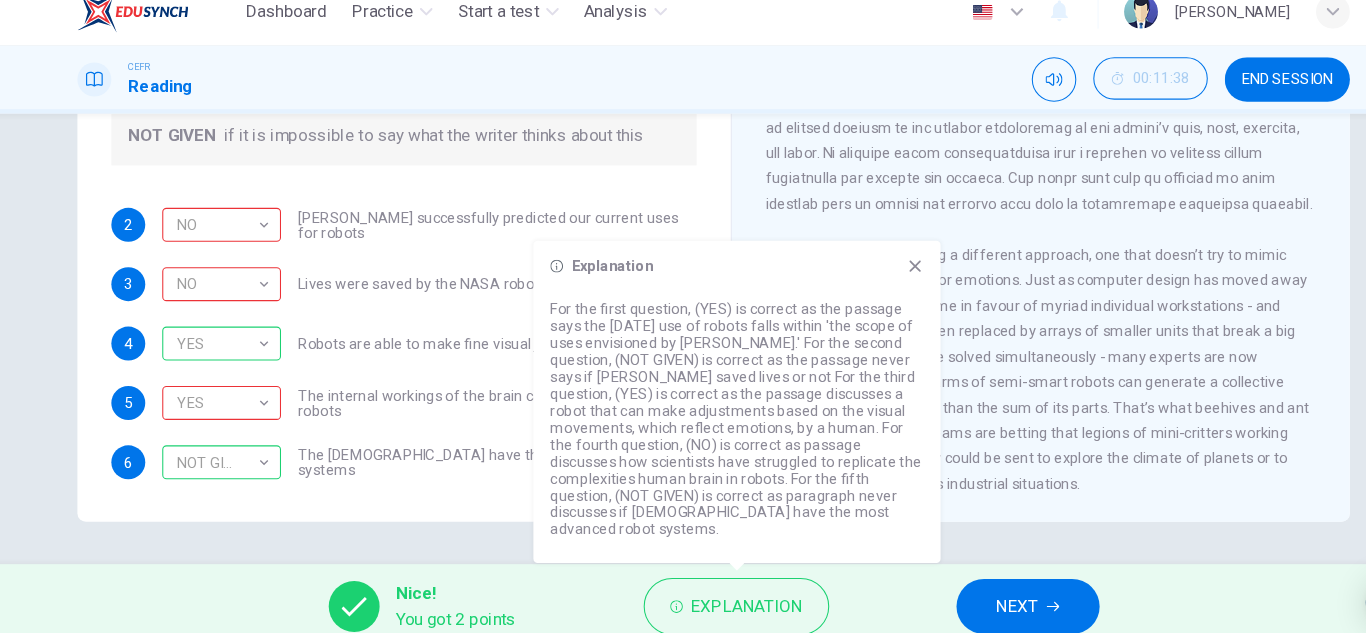 scroll, scrollTop: 2051, scrollLeft: 0, axis: vertical 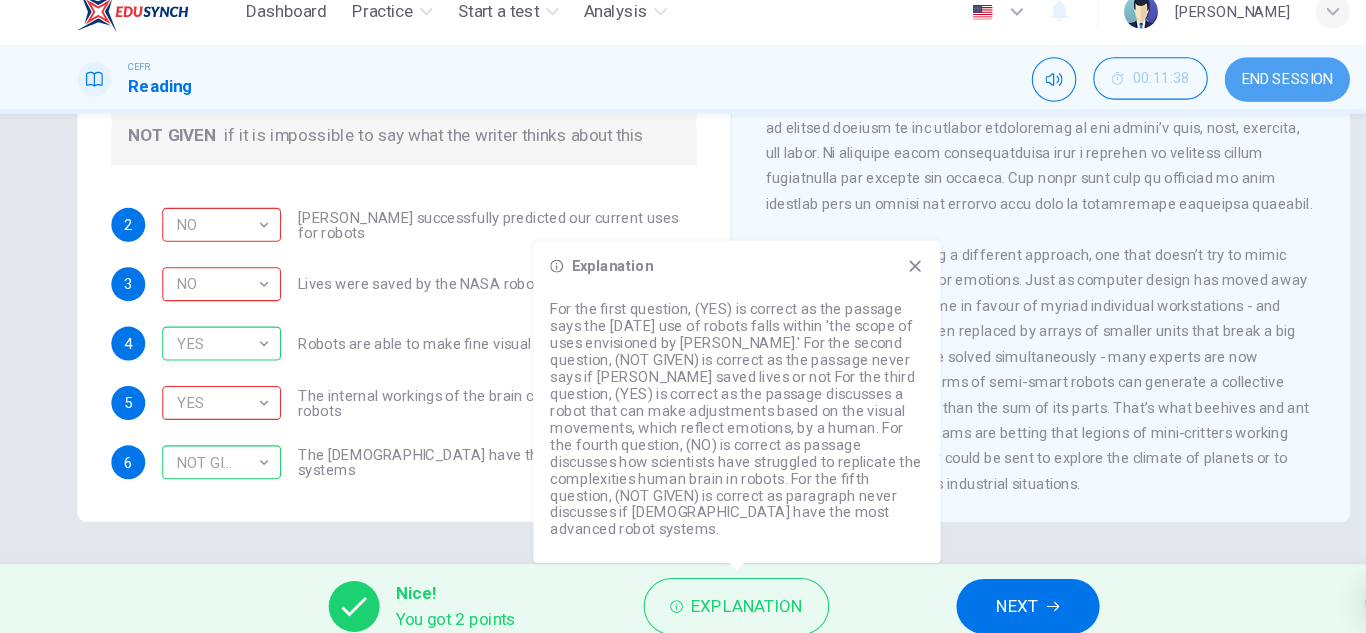 click on "END SESSION" at bounding box center [1224, 96] 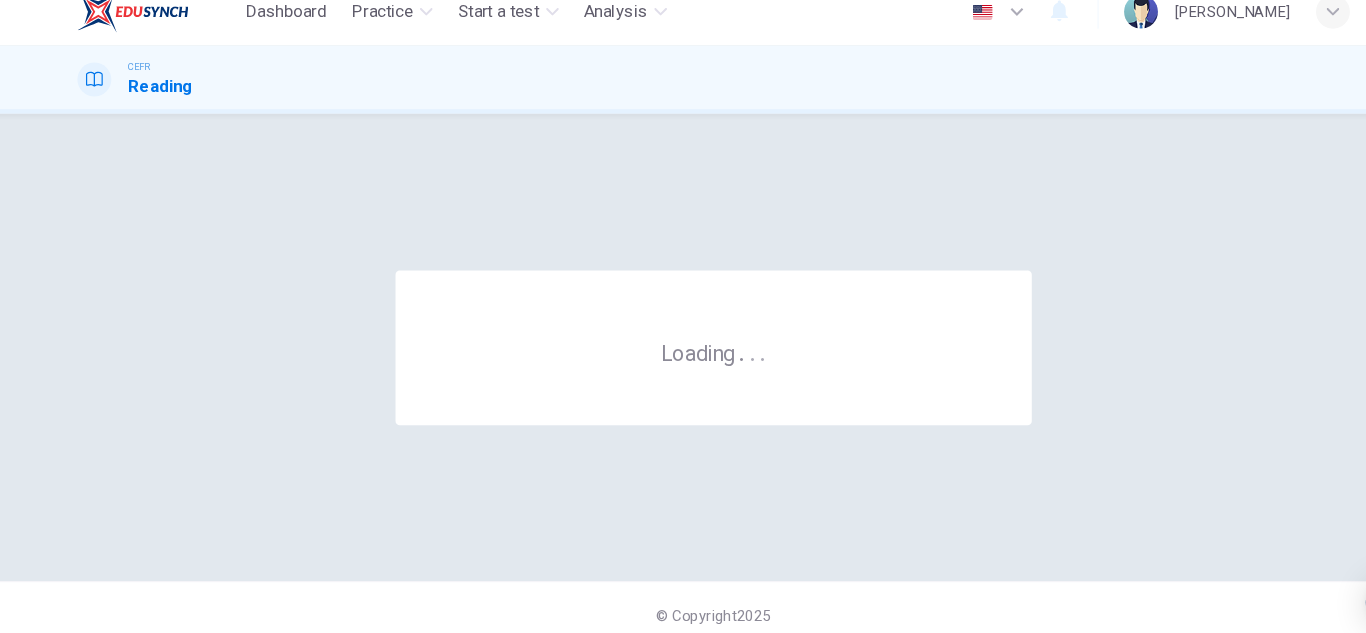 scroll, scrollTop: 0, scrollLeft: 0, axis: both 